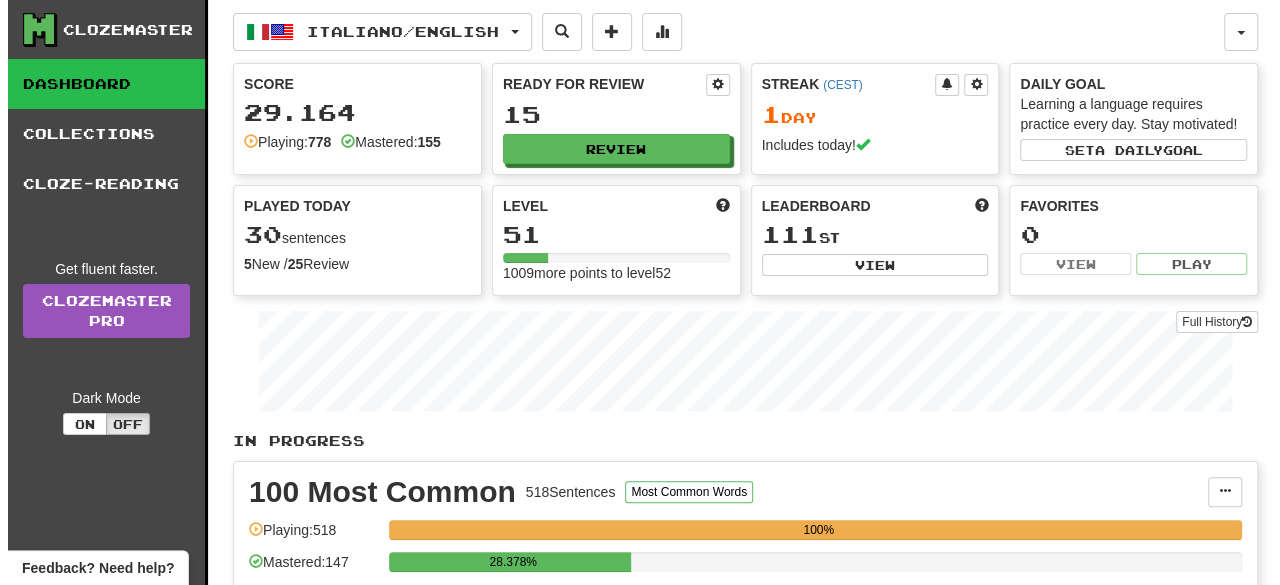 scroll, scrollTop: 342, scrollLeft: 0, axis: vertical 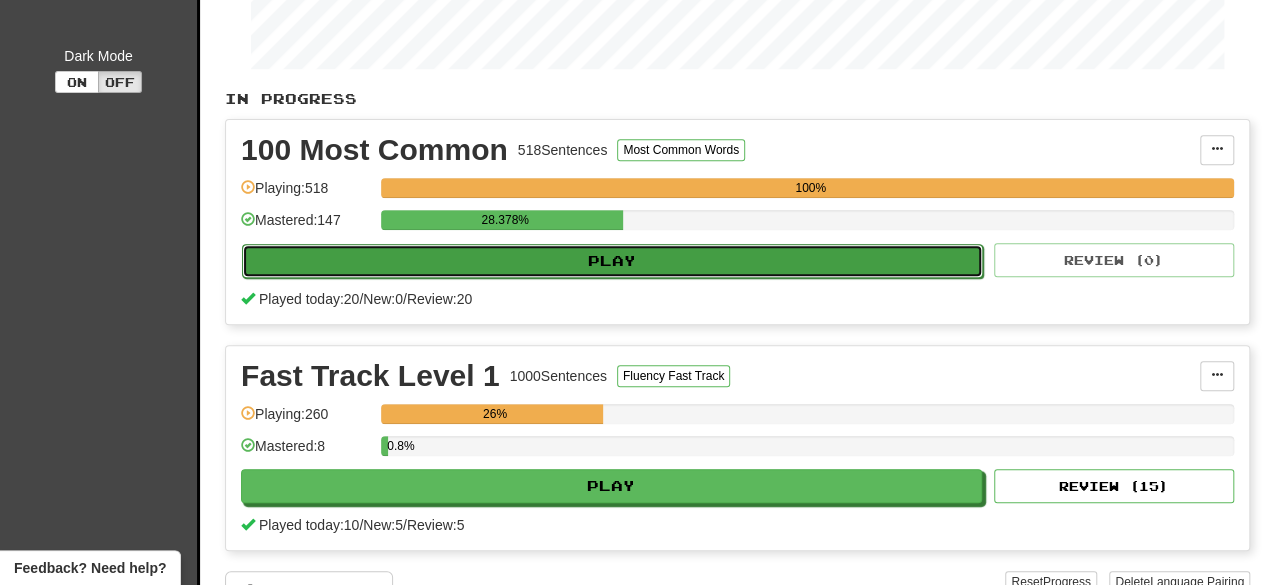 click on "Play" at bounding box center (612, 261) 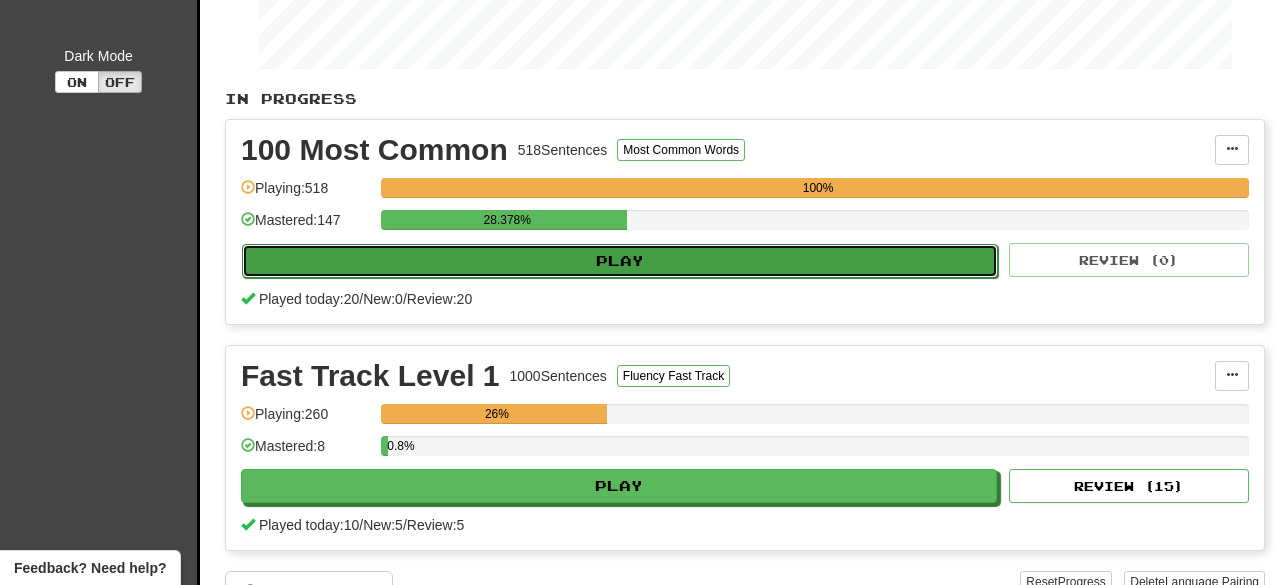 select on "**" 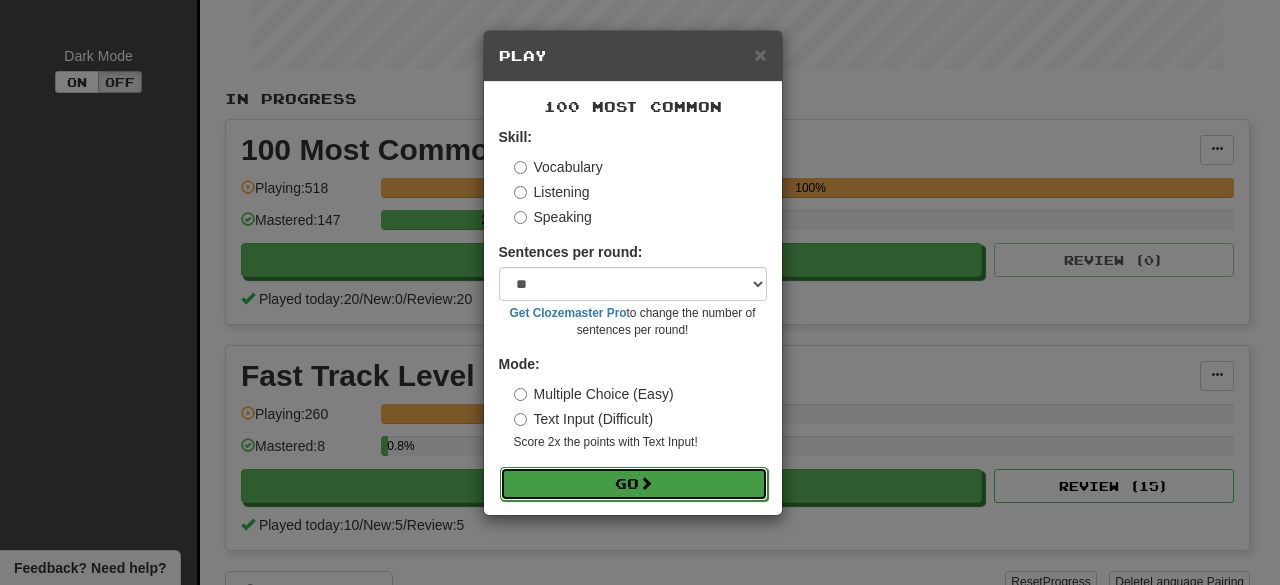 click on "Go" at bounding box center (634, 484) 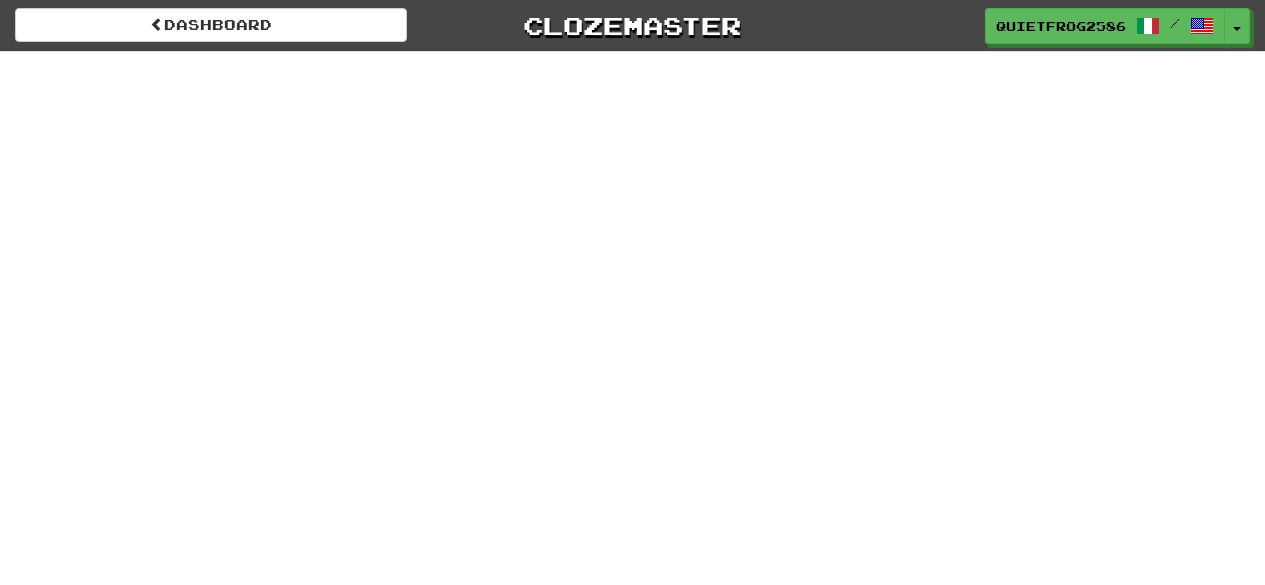 scroll, scrollTop: 0, scrollLeft: 0, axis: both 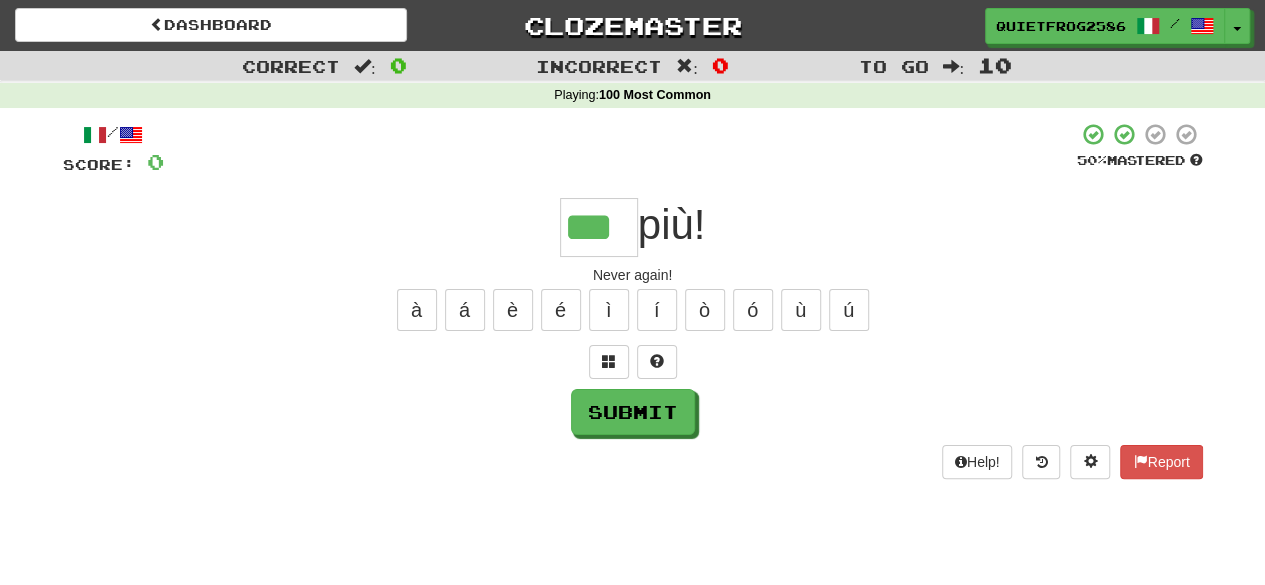 type on "***" 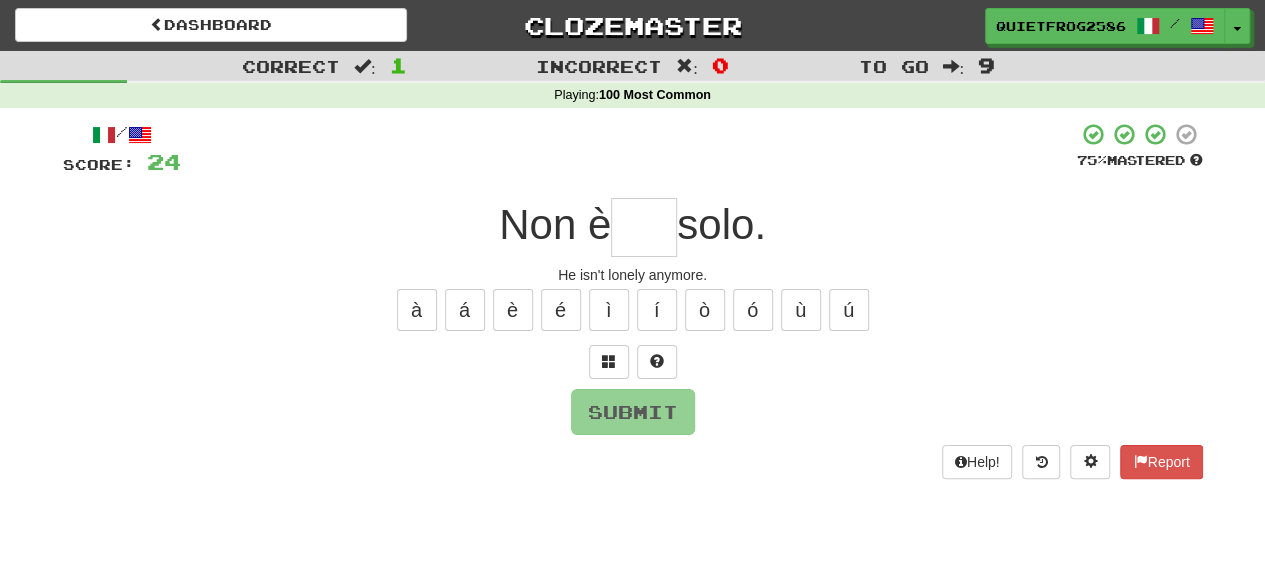 type on "*" 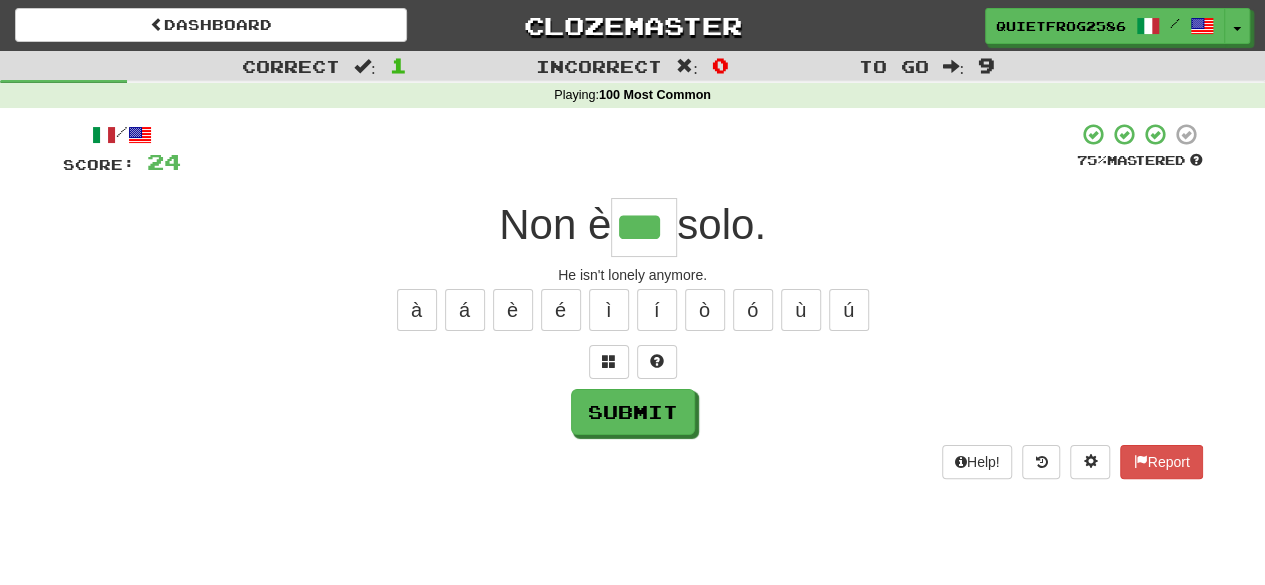 type on "***" 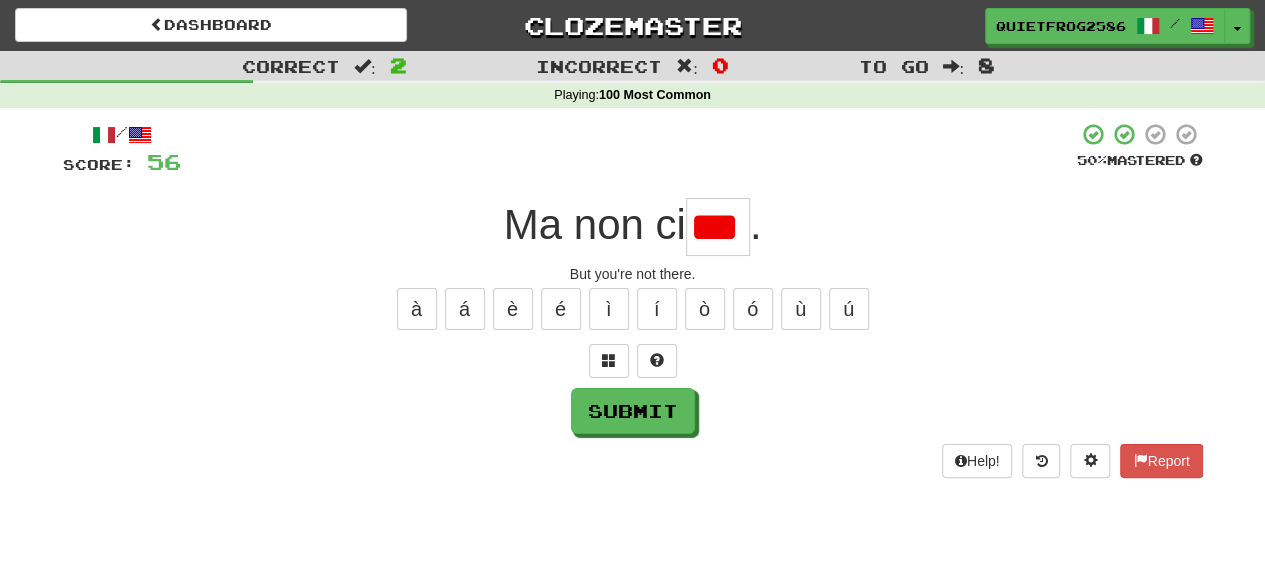 scroll, scrollTop: 0, scrollLeft: 0, axis: both 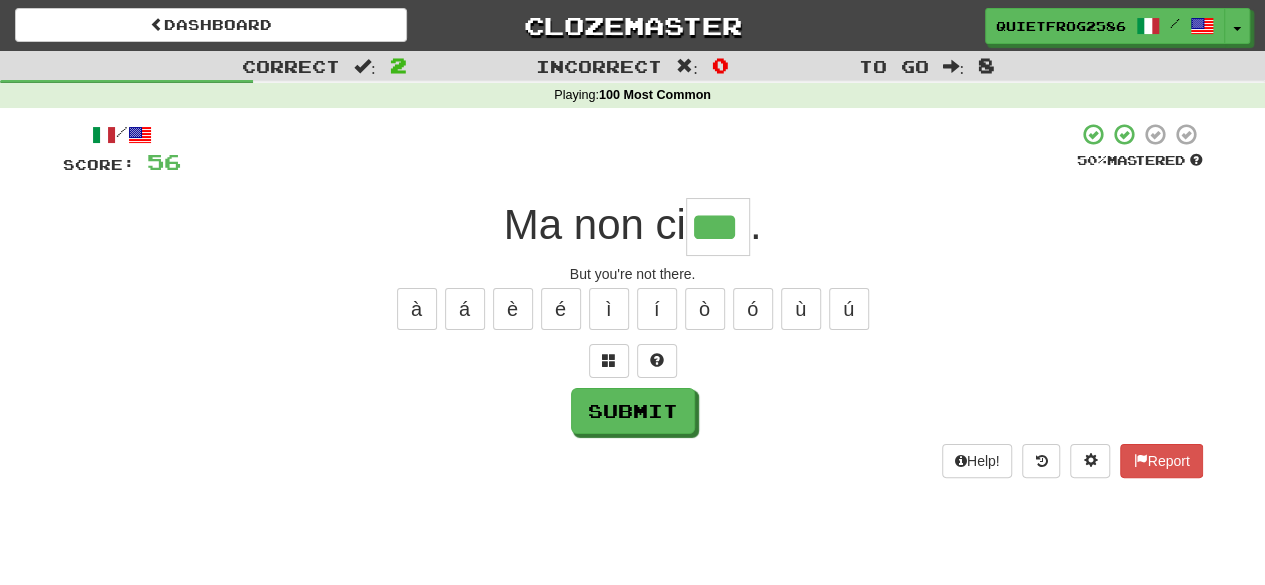 type on "***" 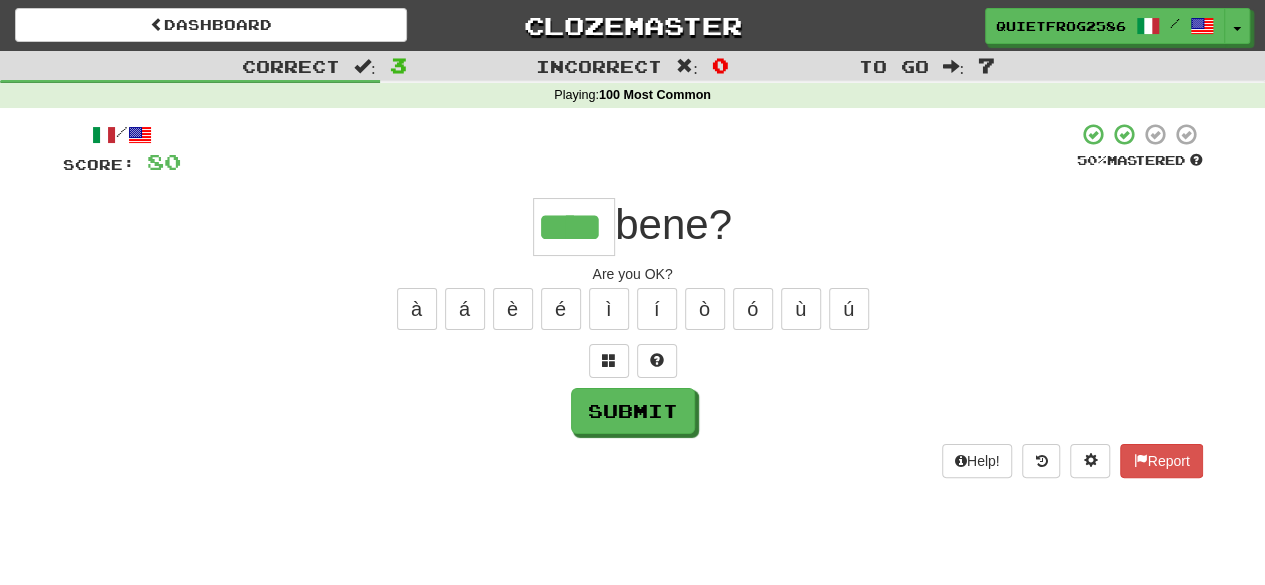 type on "****" 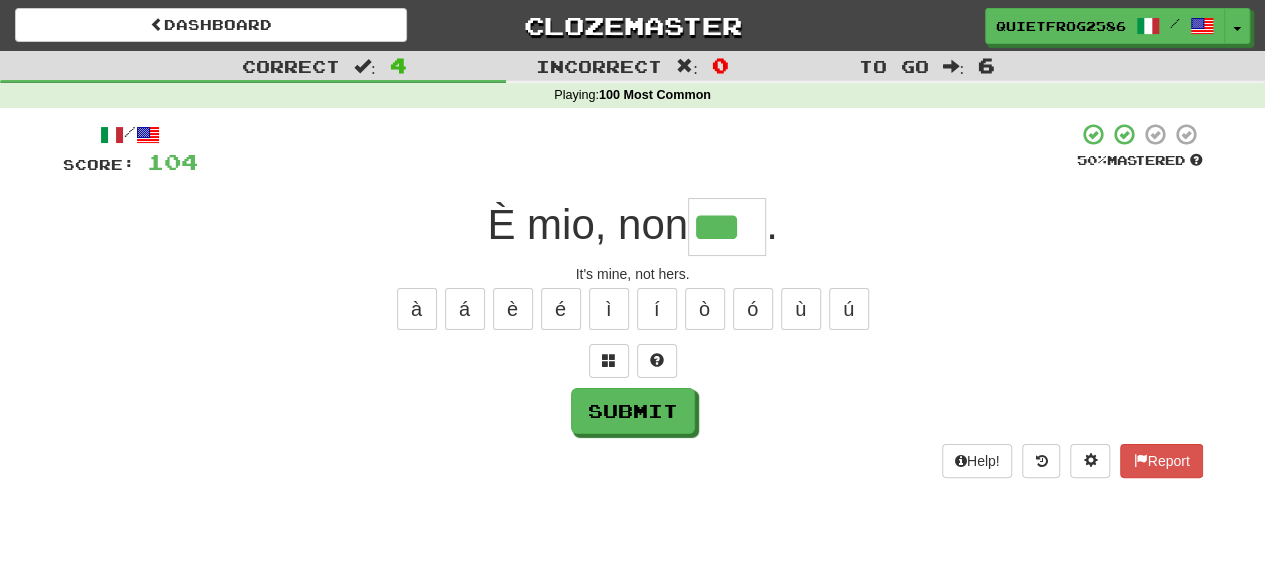 type on "***" 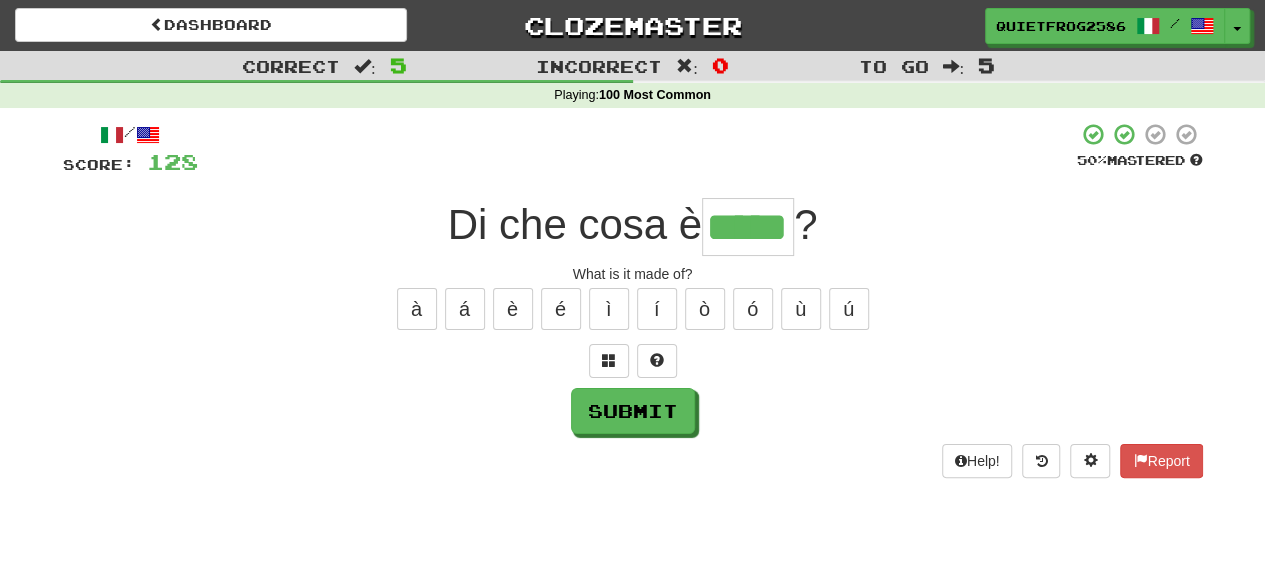 type on "*****" 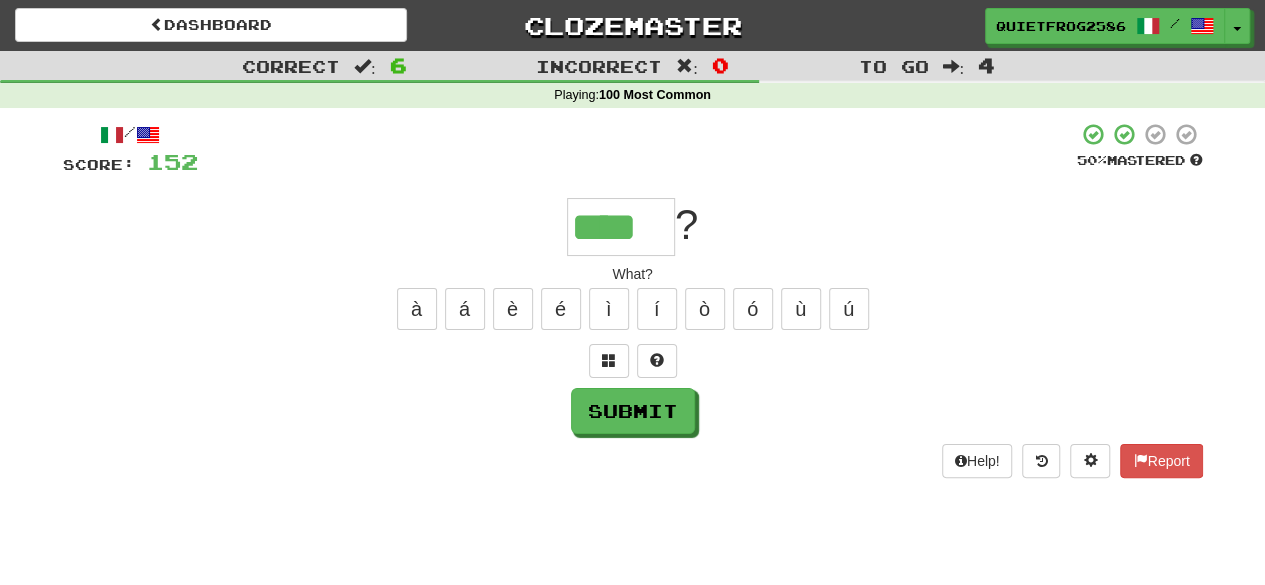 type on "****" 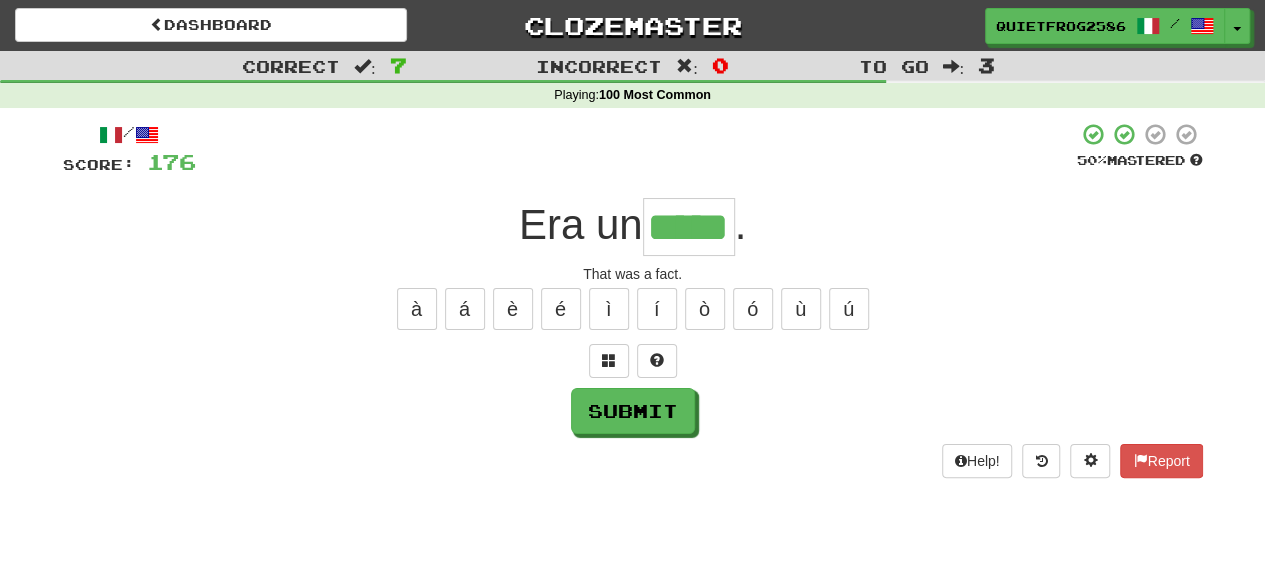 type on "*****" 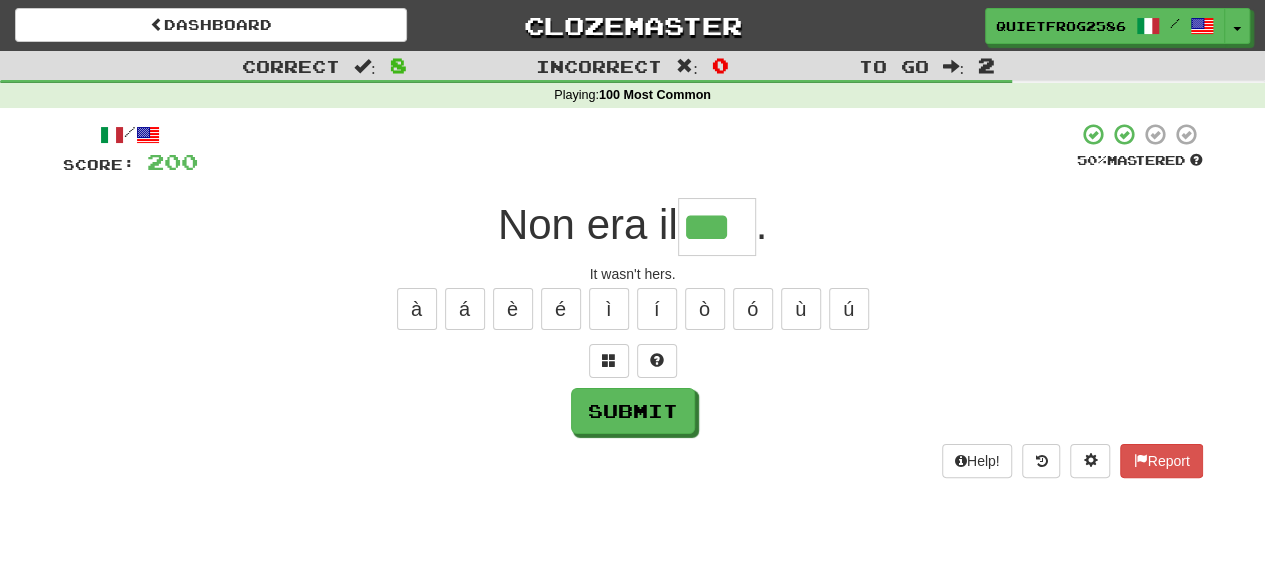 type on "***" 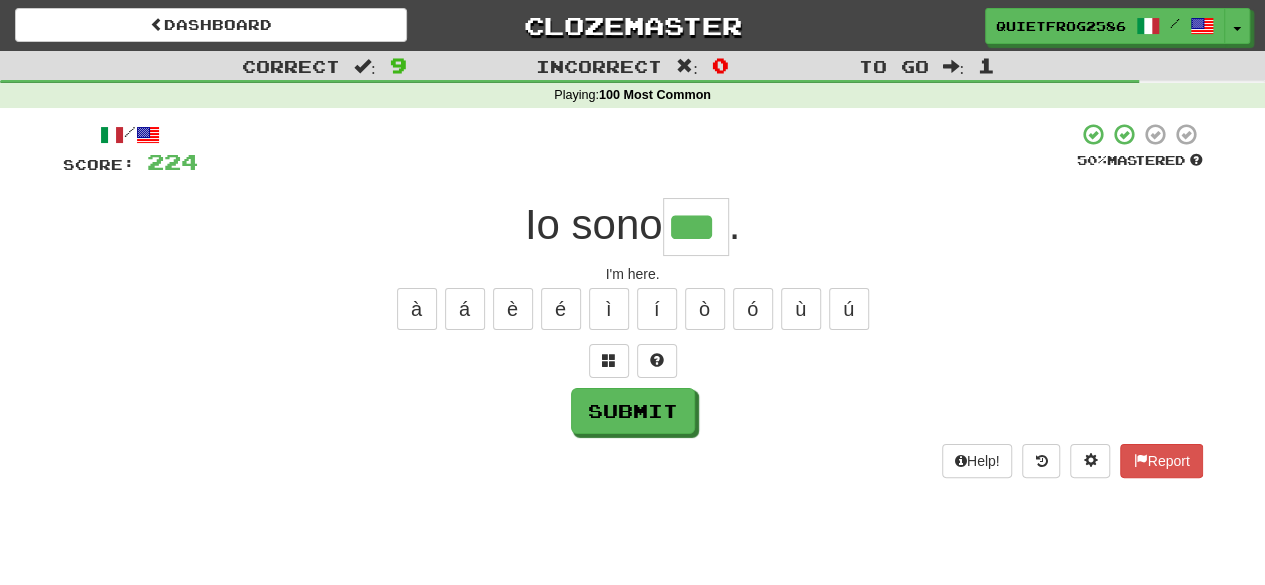 type on "***" 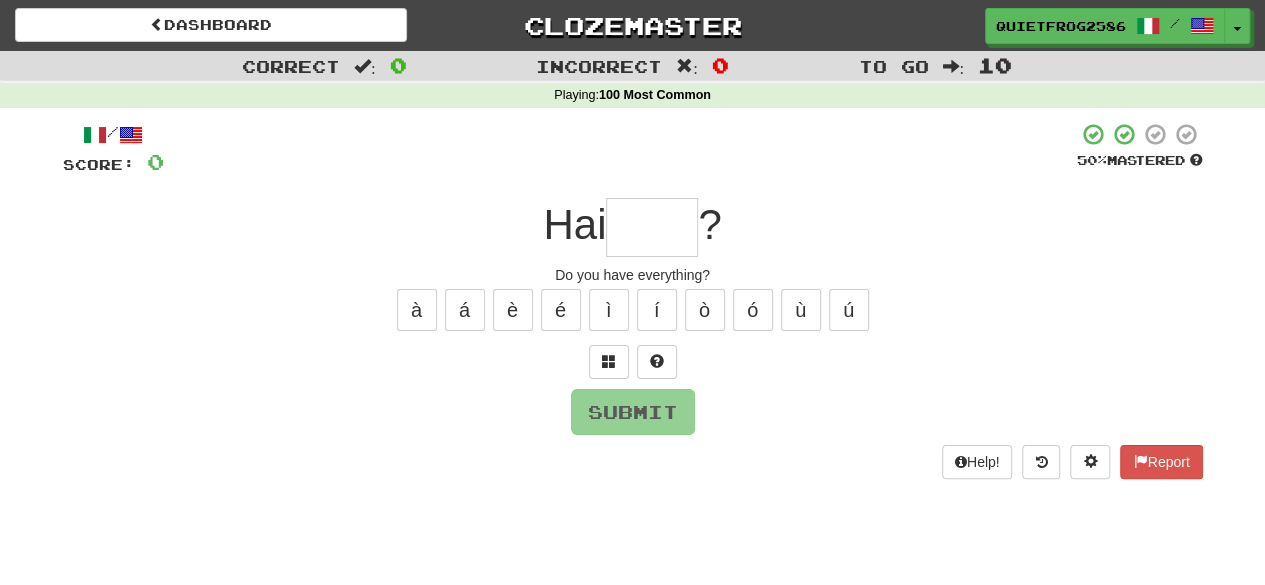click at bounding box center (633, 362) 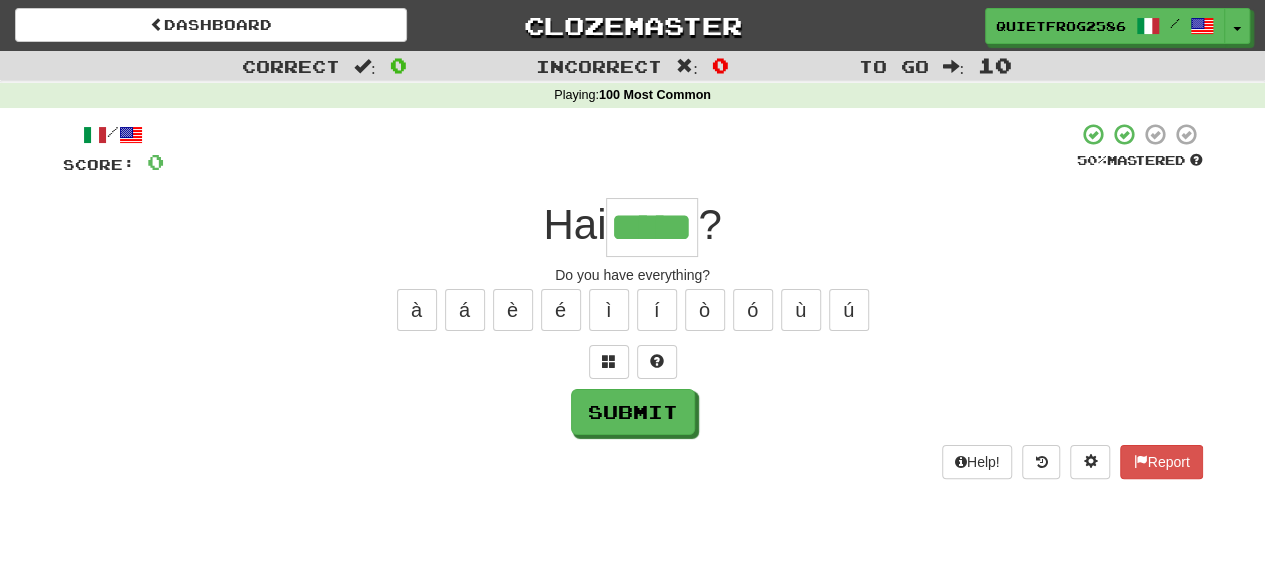 type on "*****" 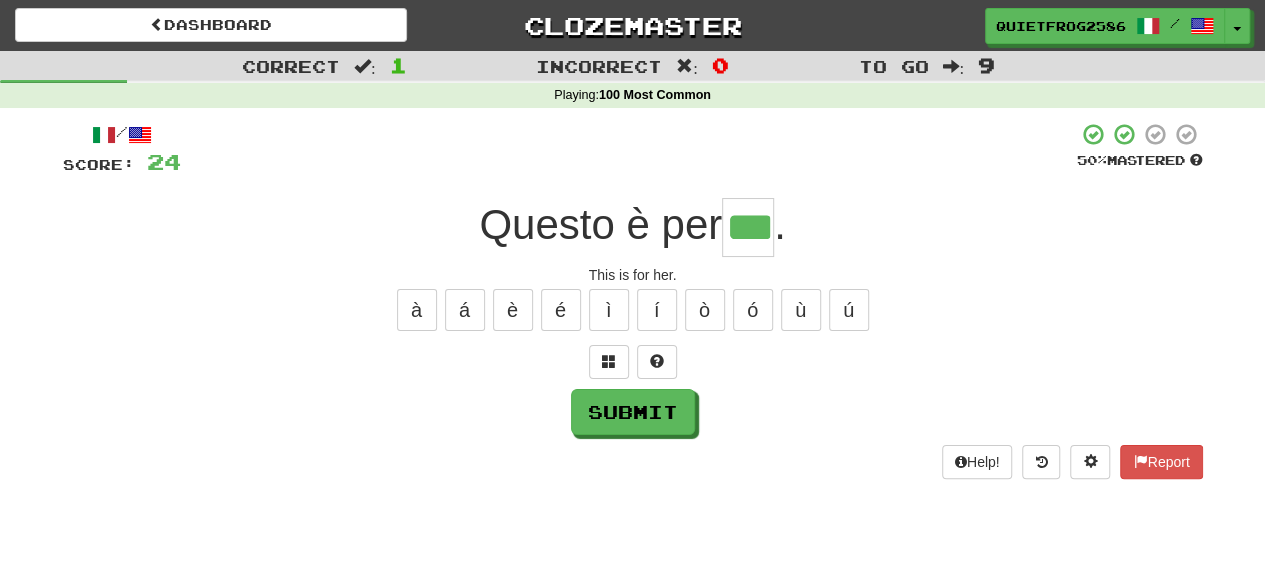 type on "***" 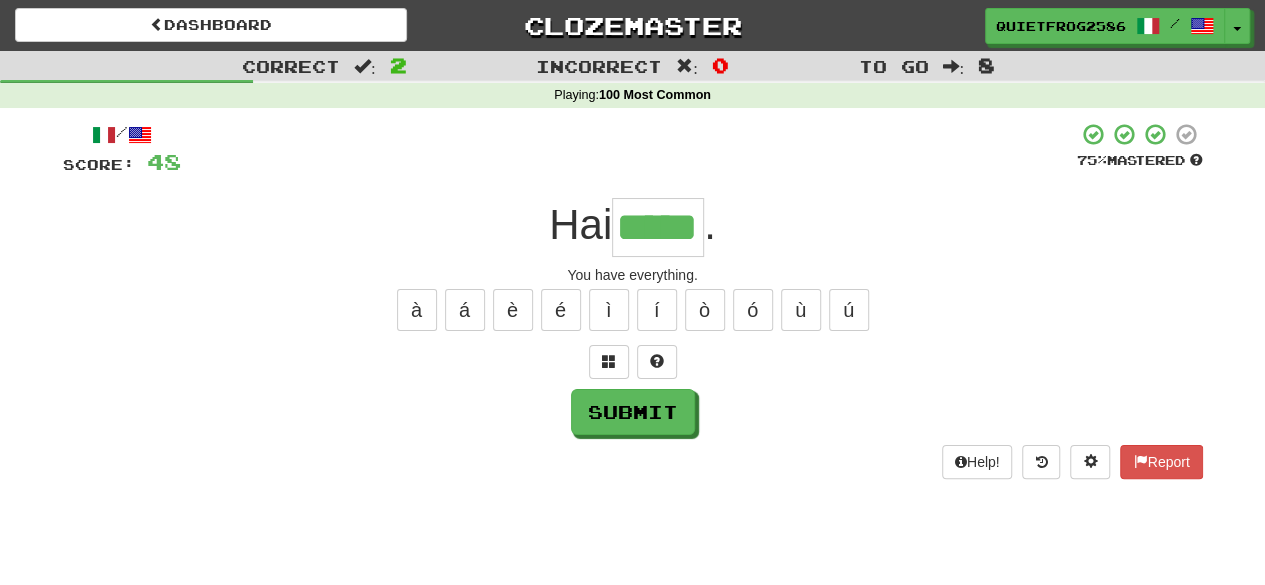 type on "*****" 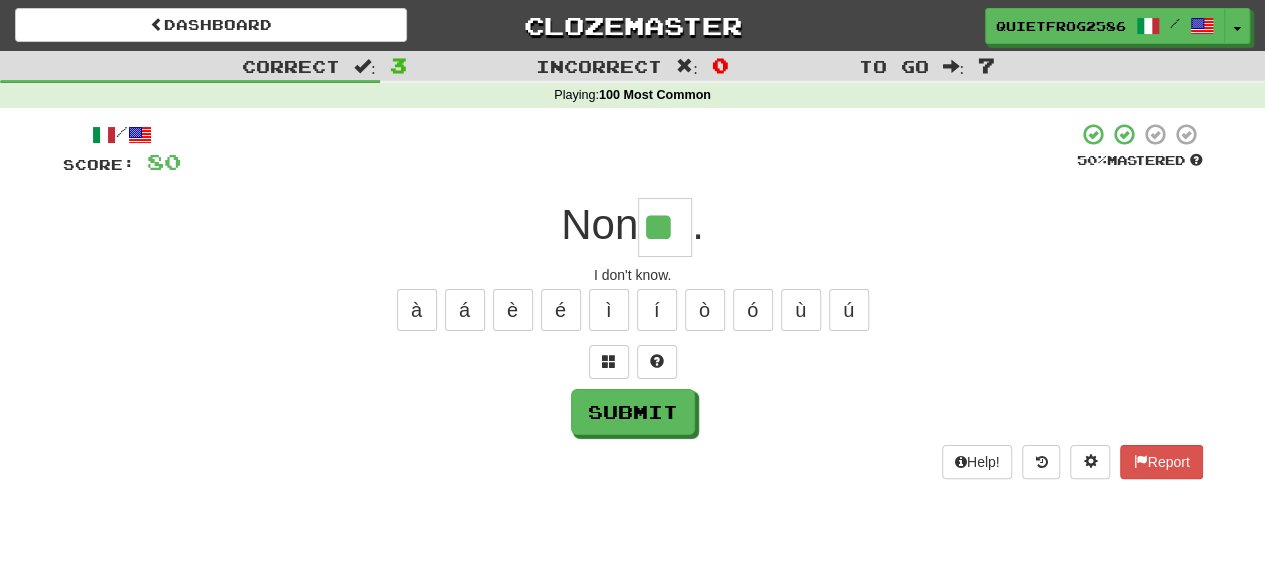 type on "**" 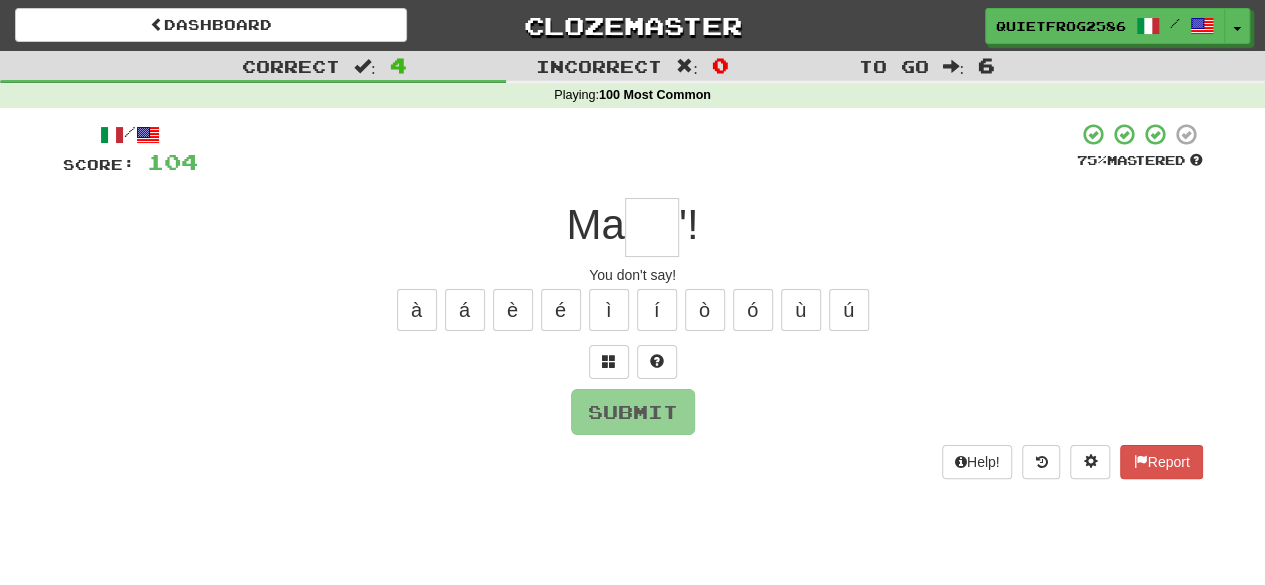 type on "*" 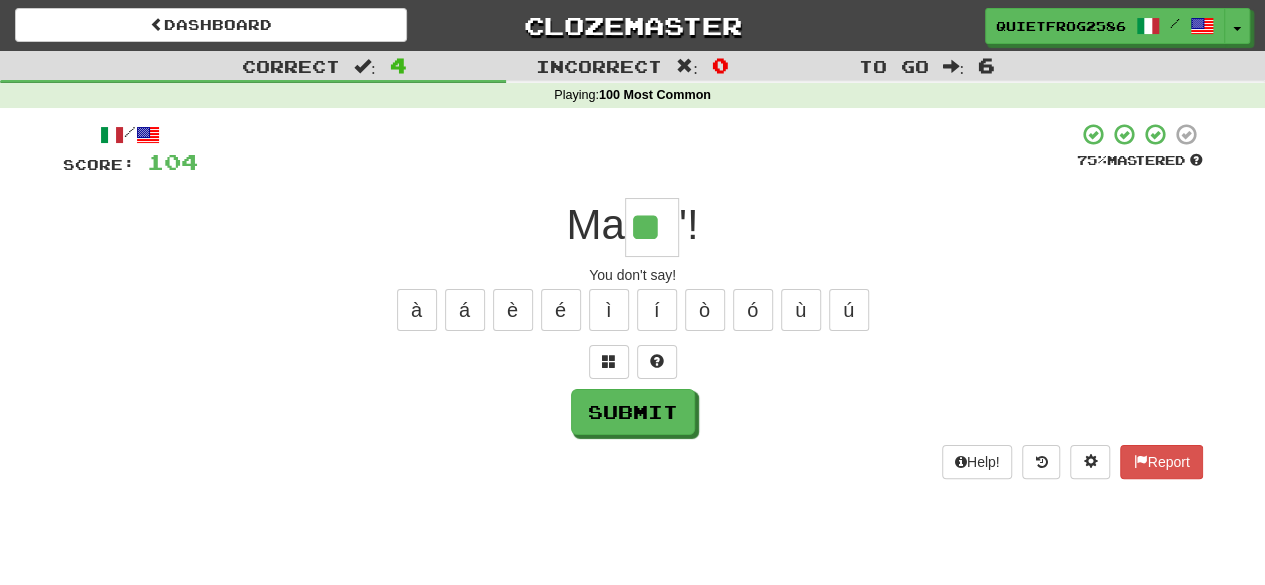 type on "**" 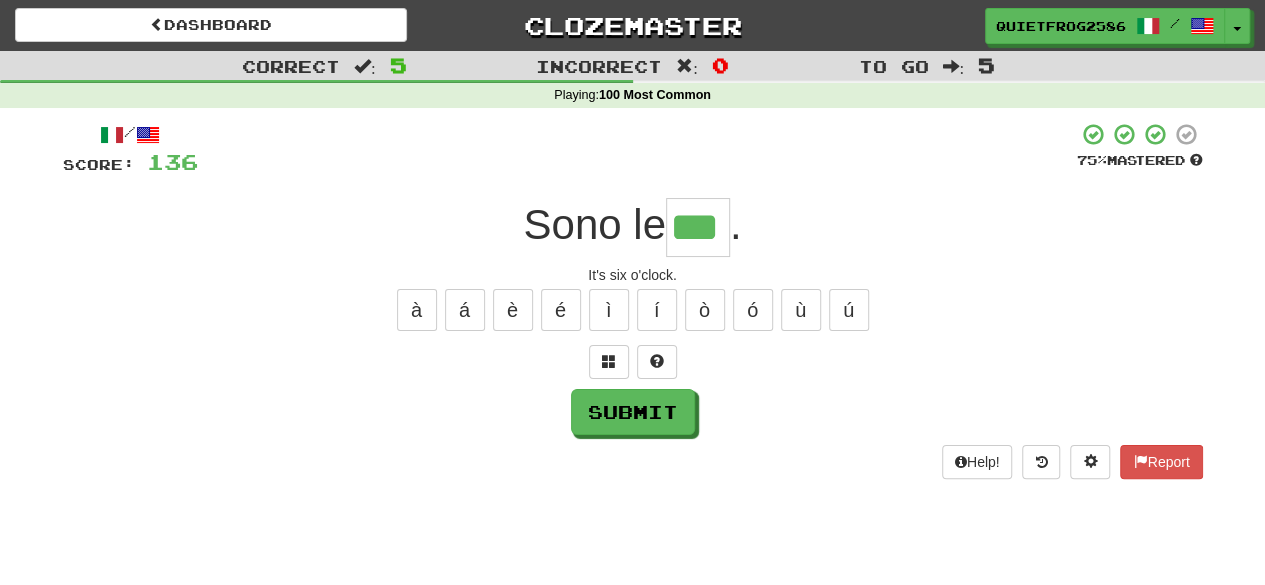 type on "***" 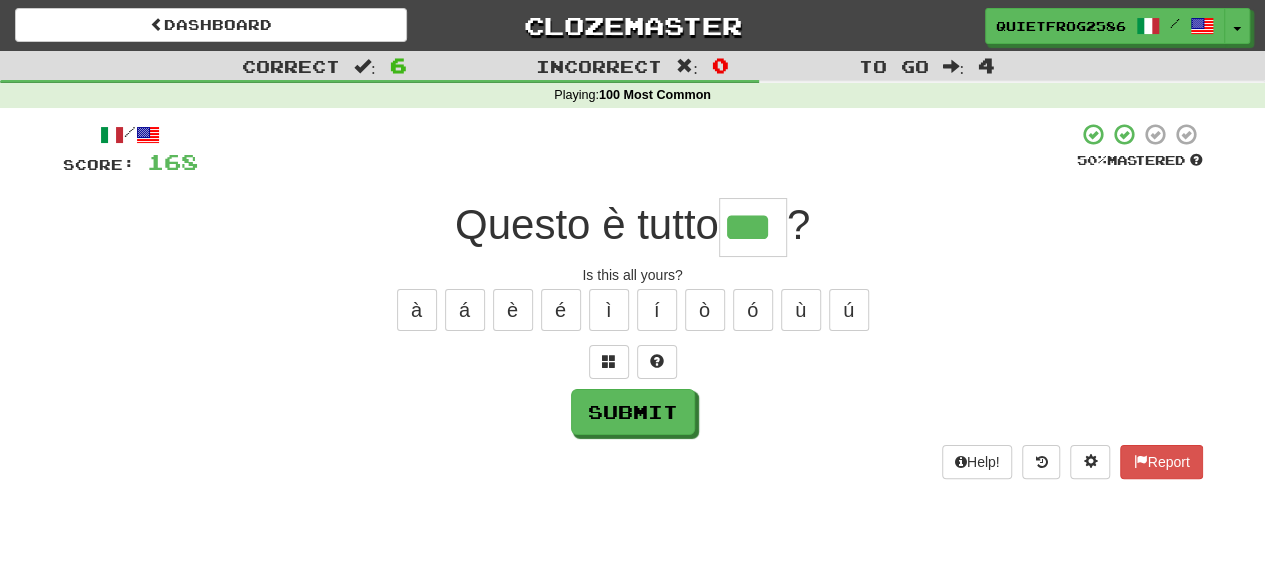 type on "***" 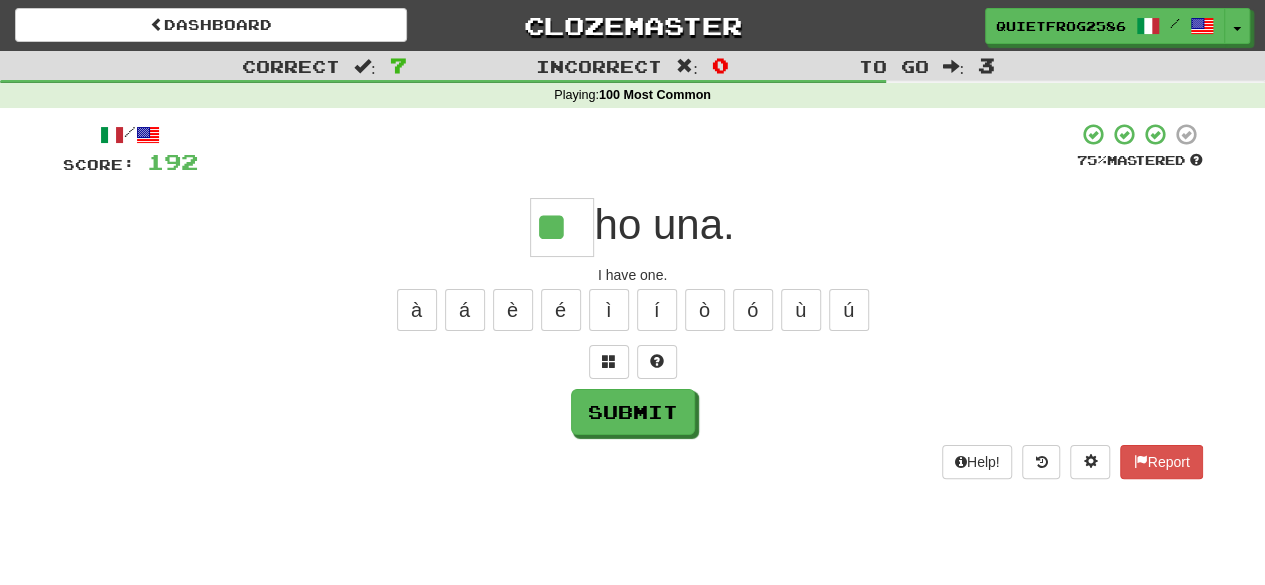 type on "**" 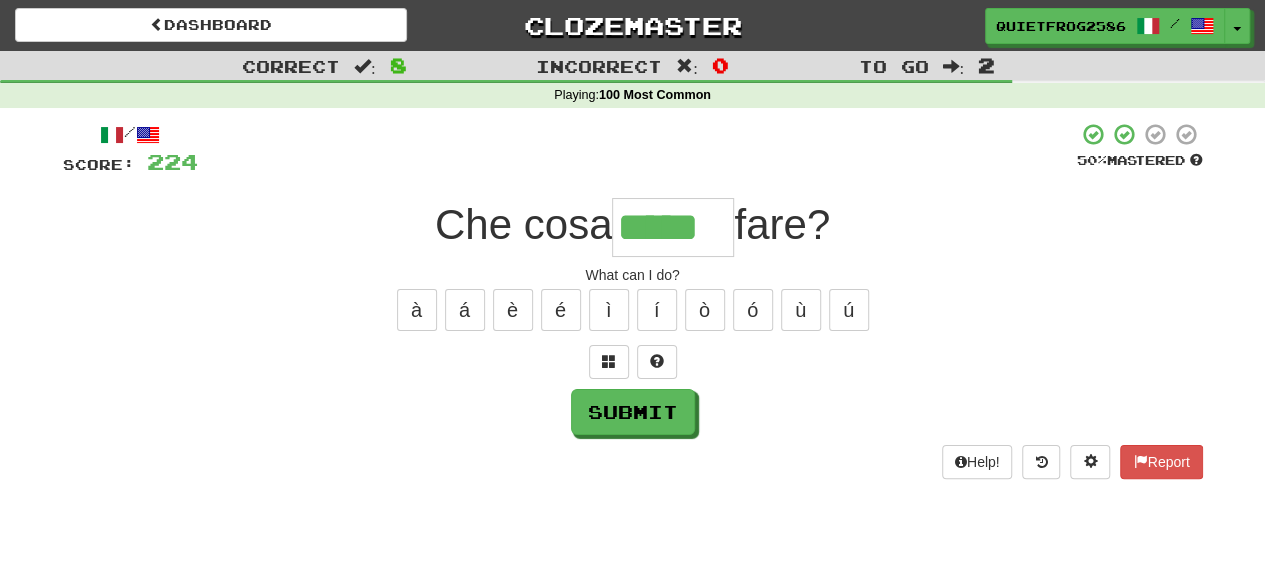 type on "*****" 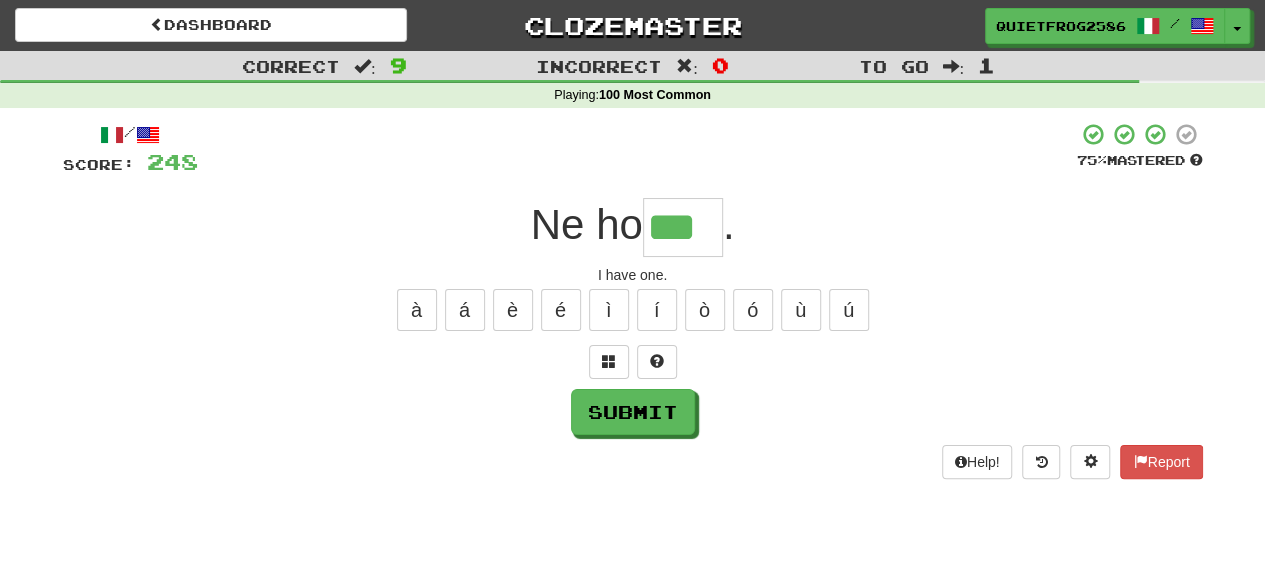 type on "***" 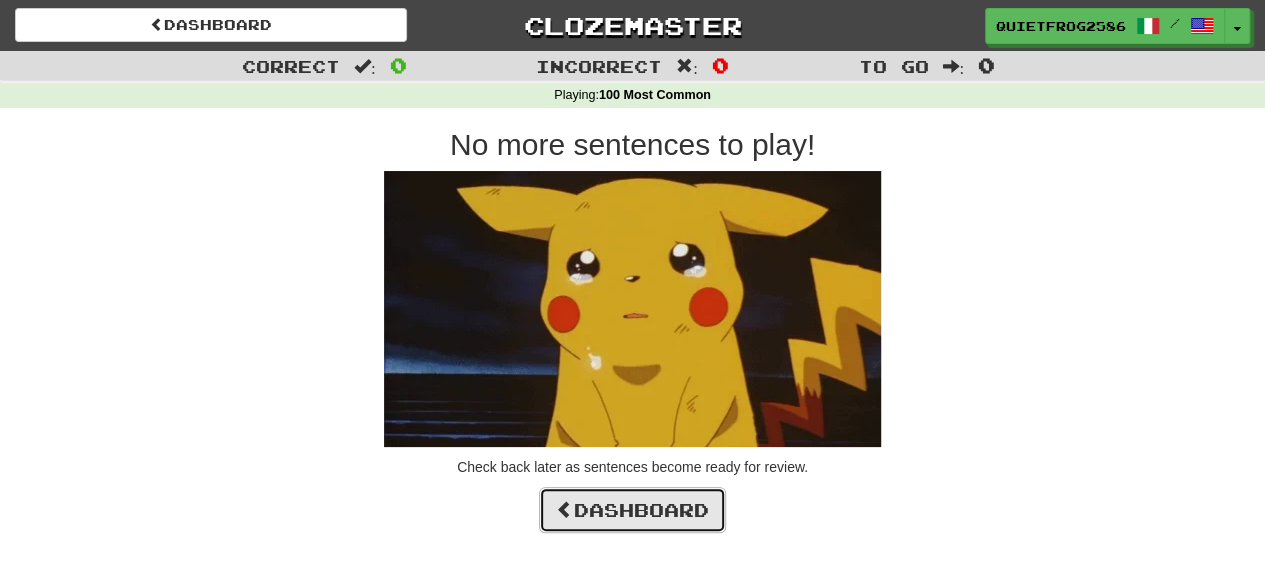 click on "Dashboard" at bounding box center [632, 510] 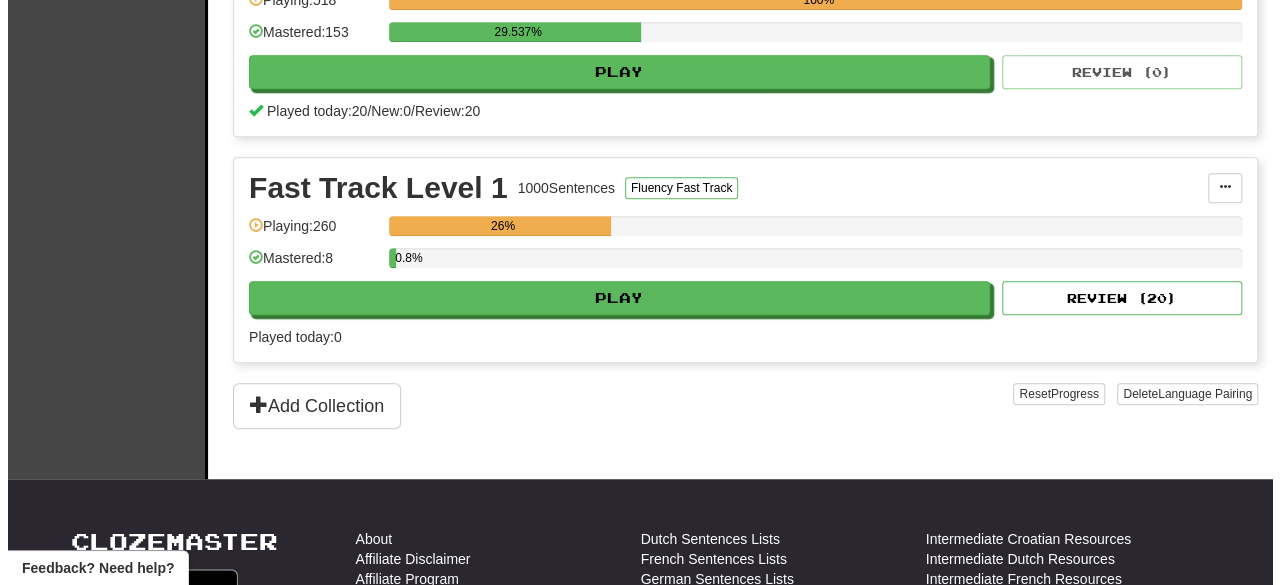 scroll, scrollTop: 532, scrollLeft: 0, axis: vertical 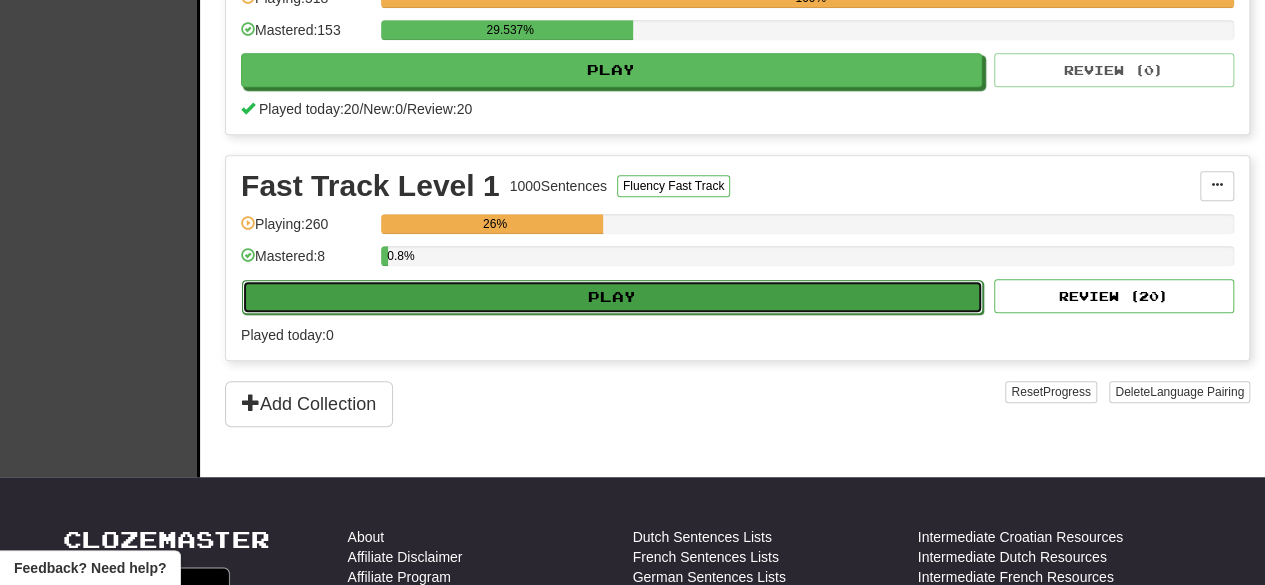 click on "Play" at bounding box center [612, 297] 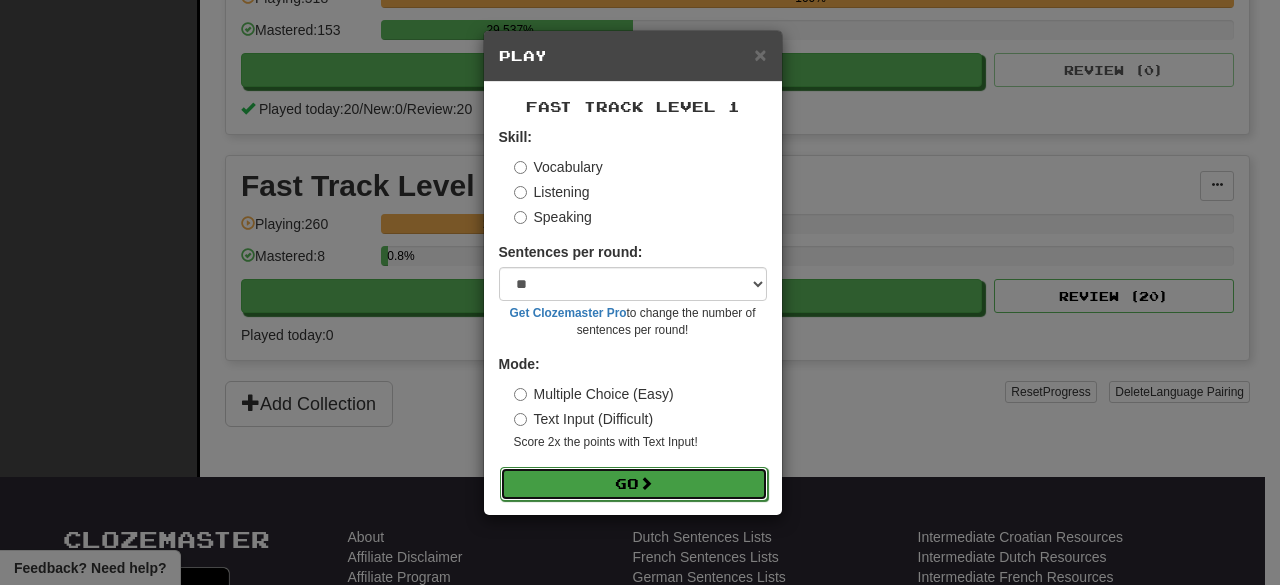click on "Go" at bounding box center (634, 484) 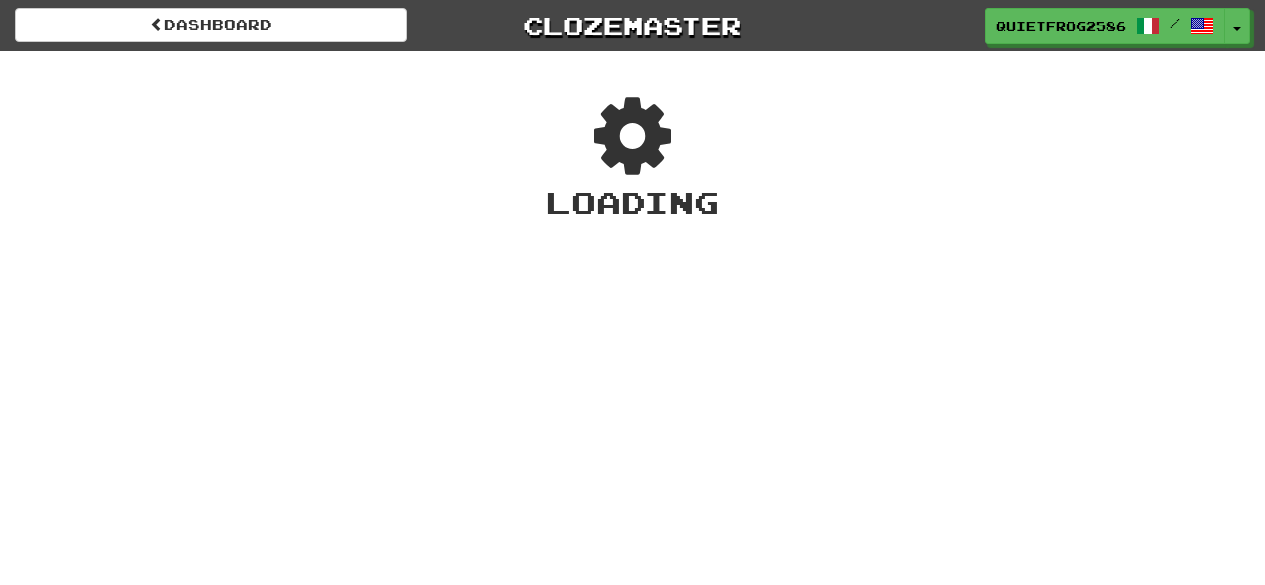 scroll, scrollTop: 0, scrollLeft: 0, axis: both 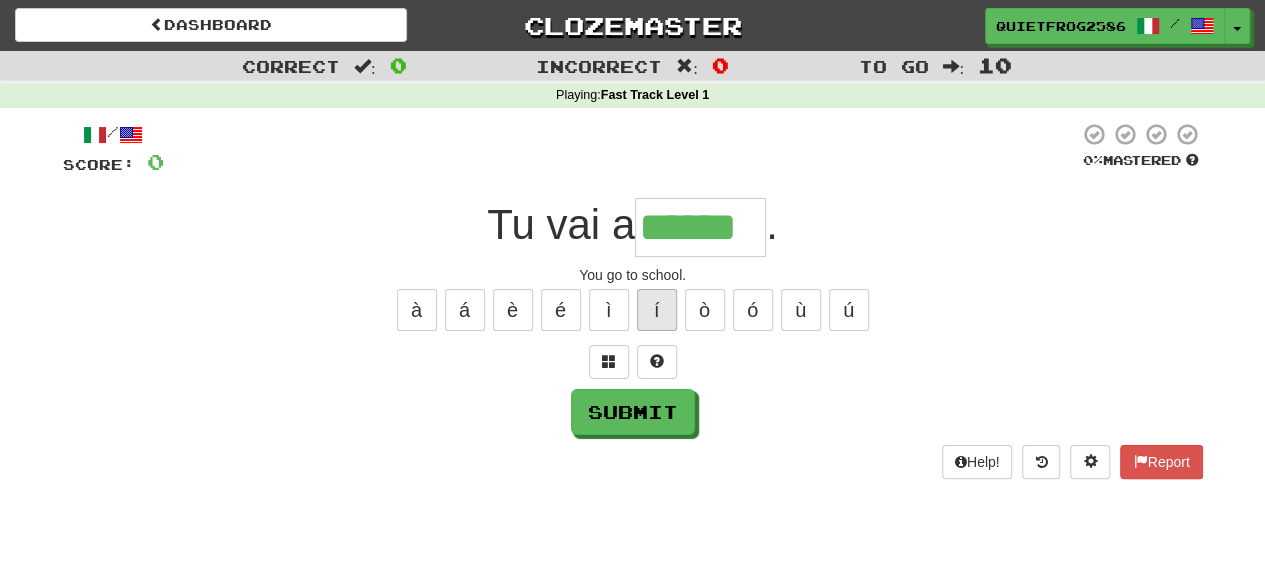 type on "******" 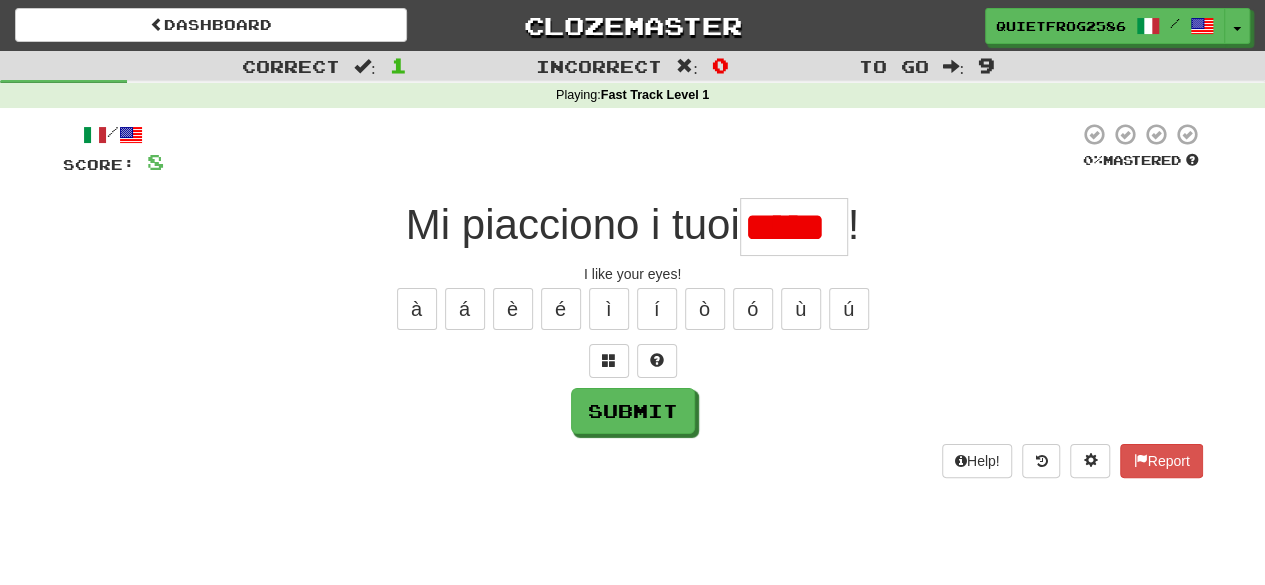 scroll, scrollTop: 0, scrollLeft: 0, axis: both 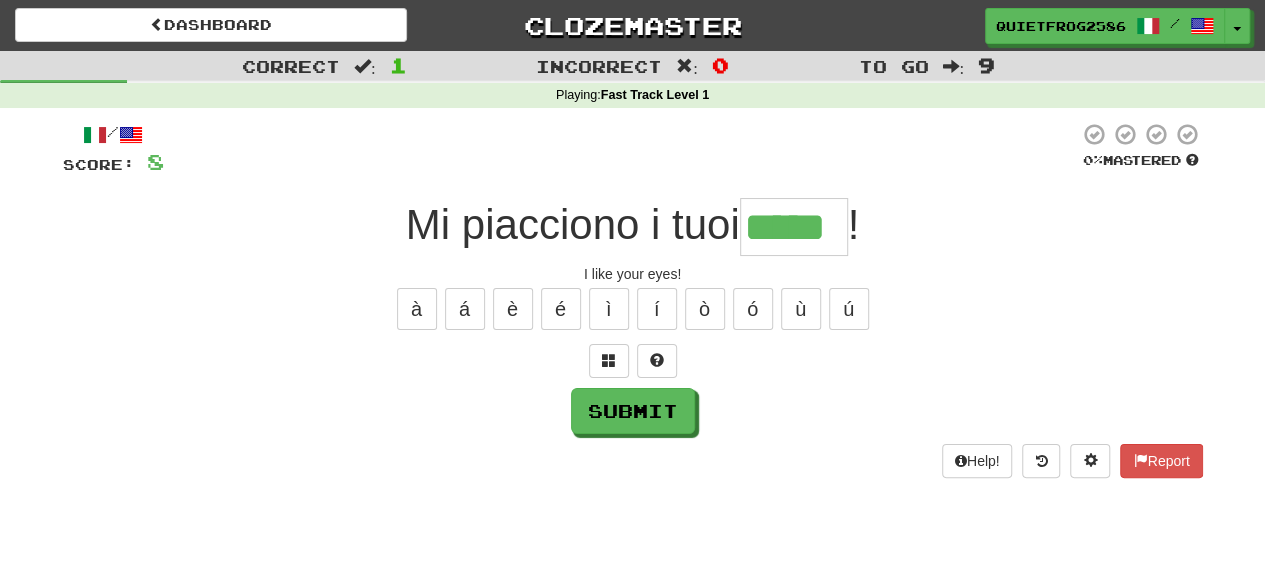 type on "*****" 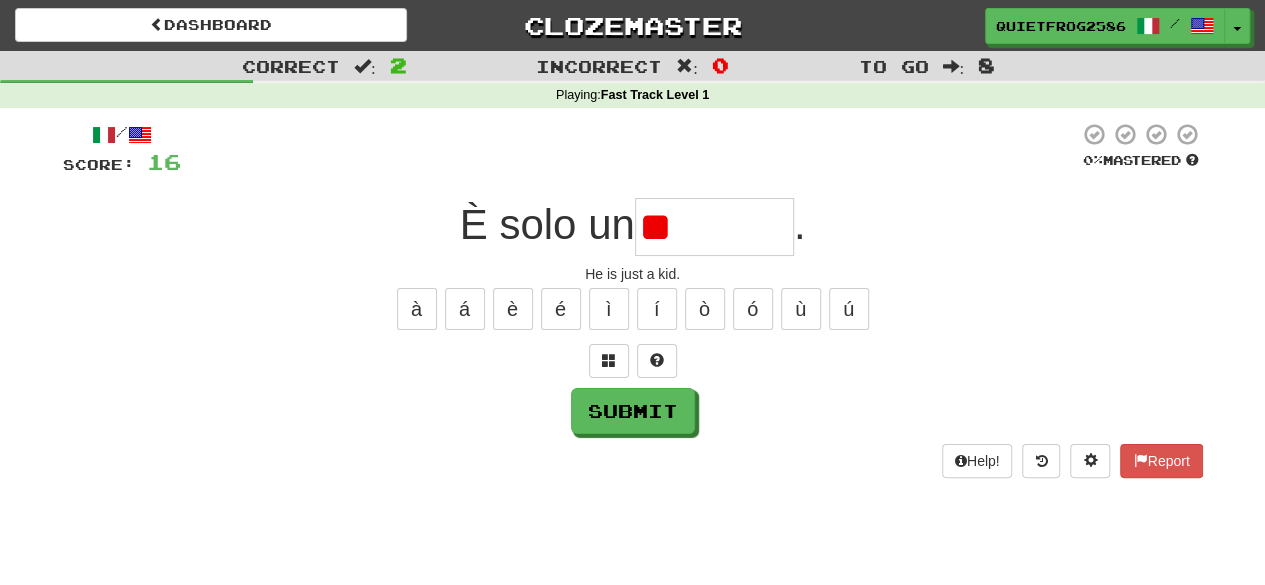 type on "*" 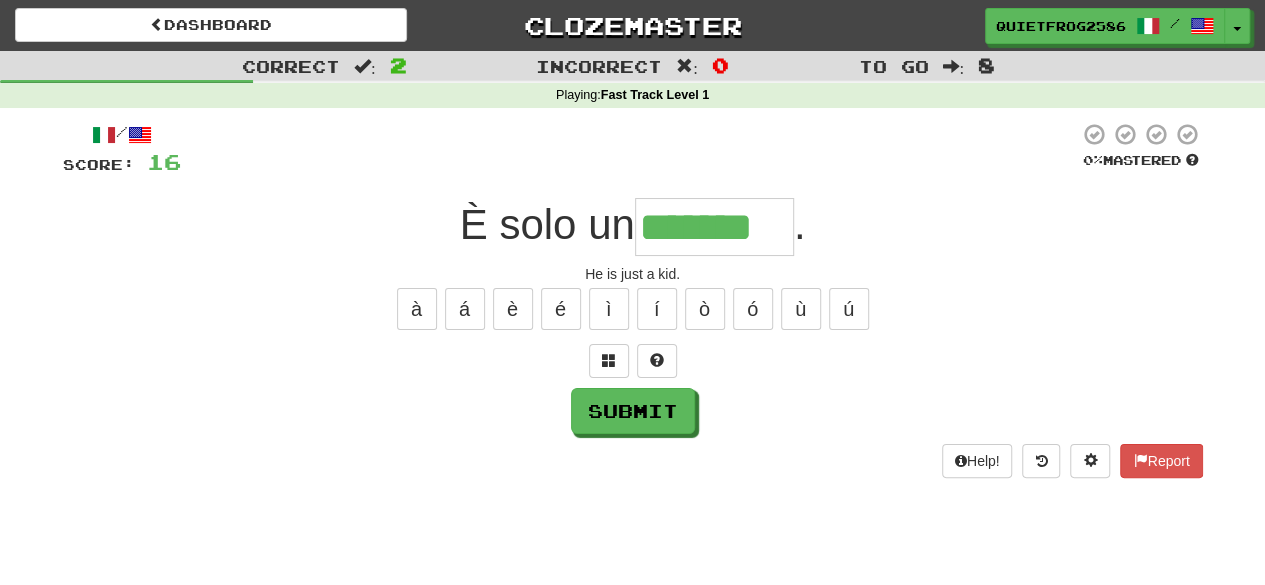 type on "*******" 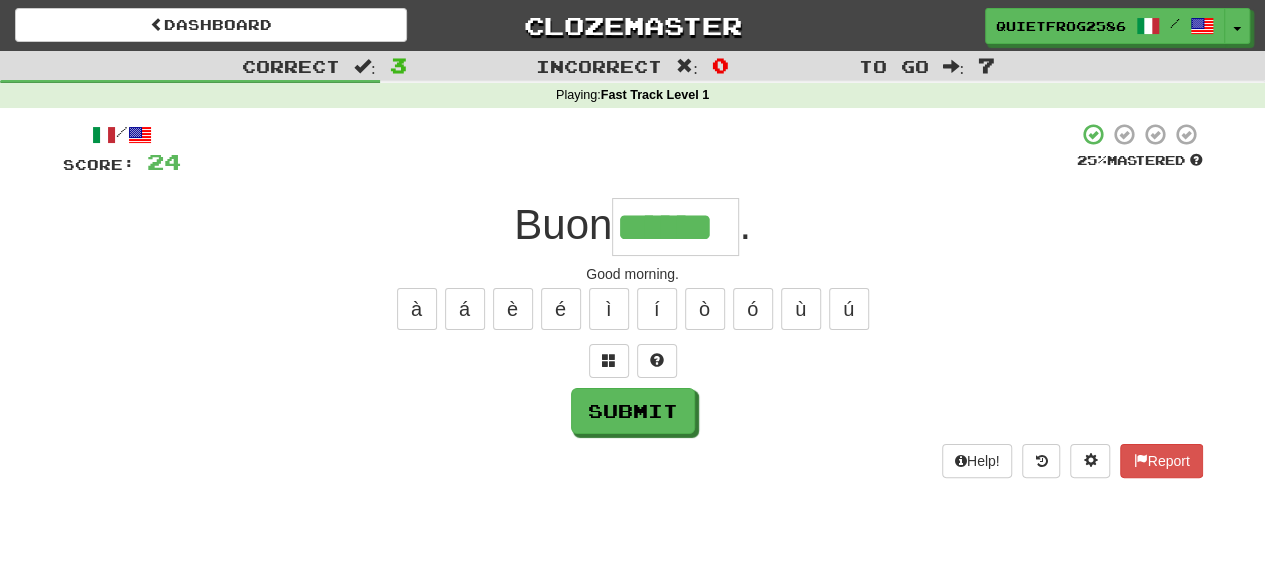 type on "******" 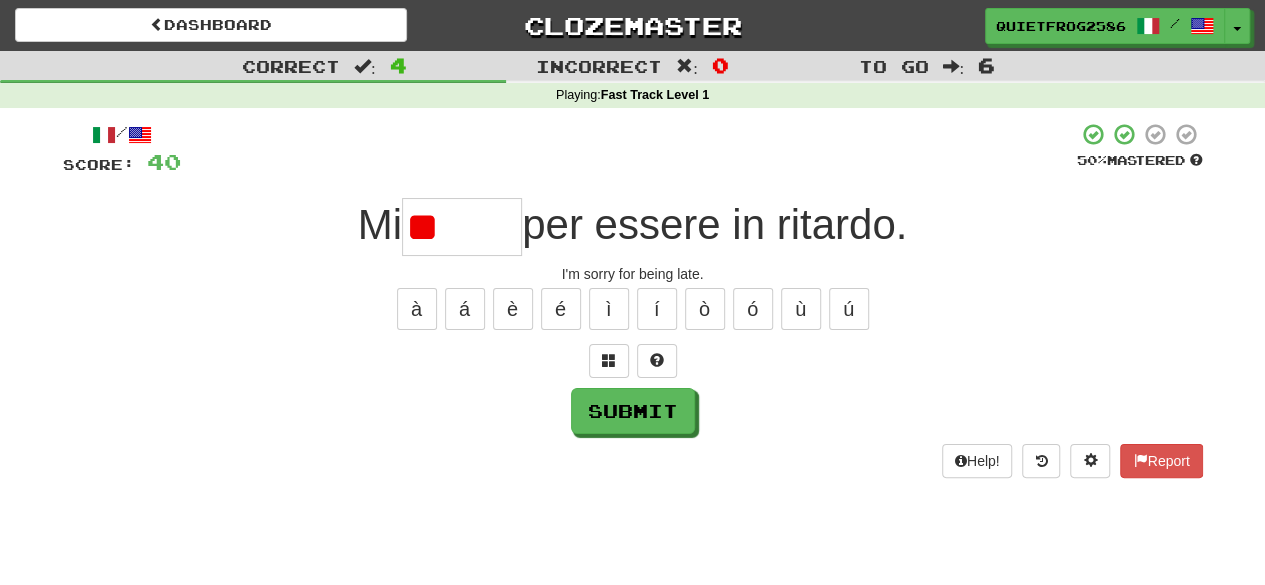 type on "*" 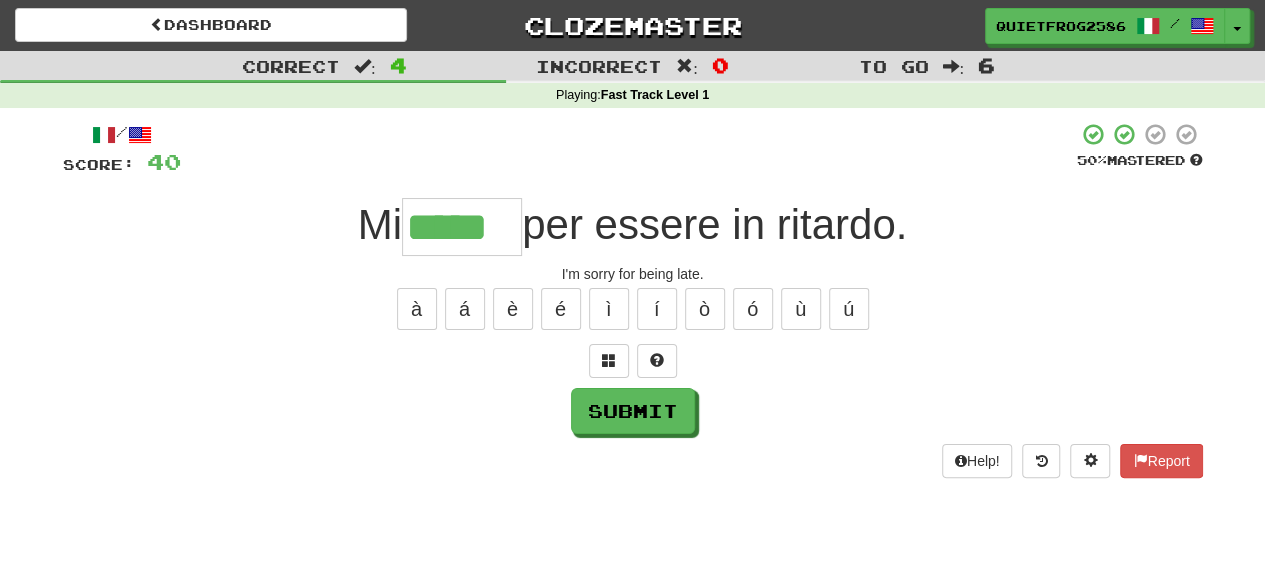 type on "*****" 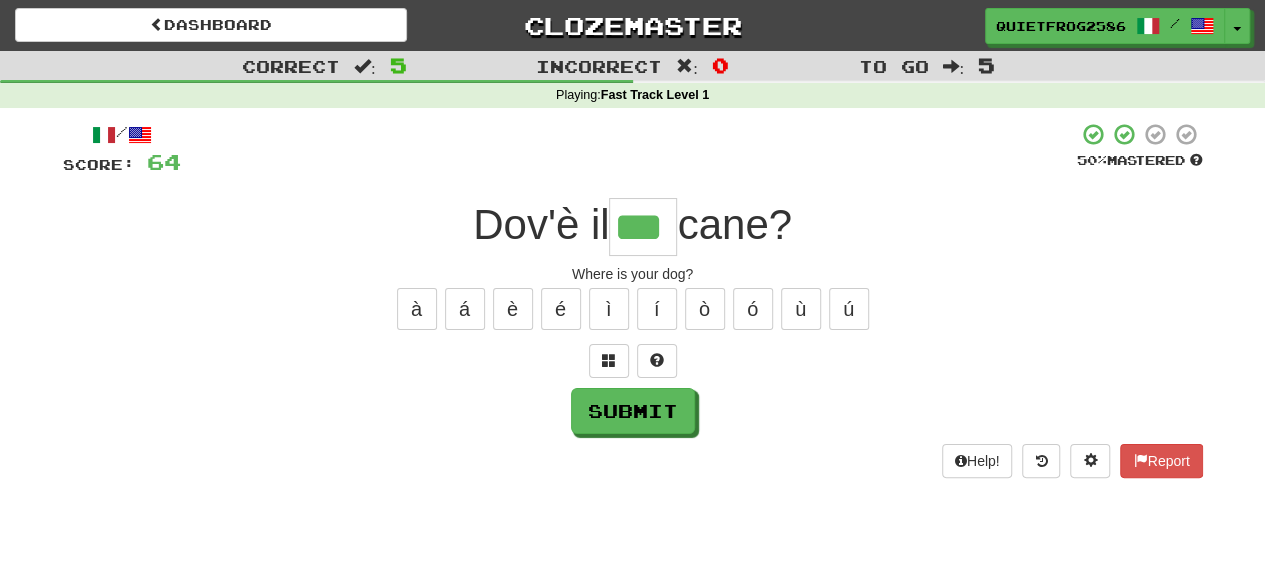 type on "***" 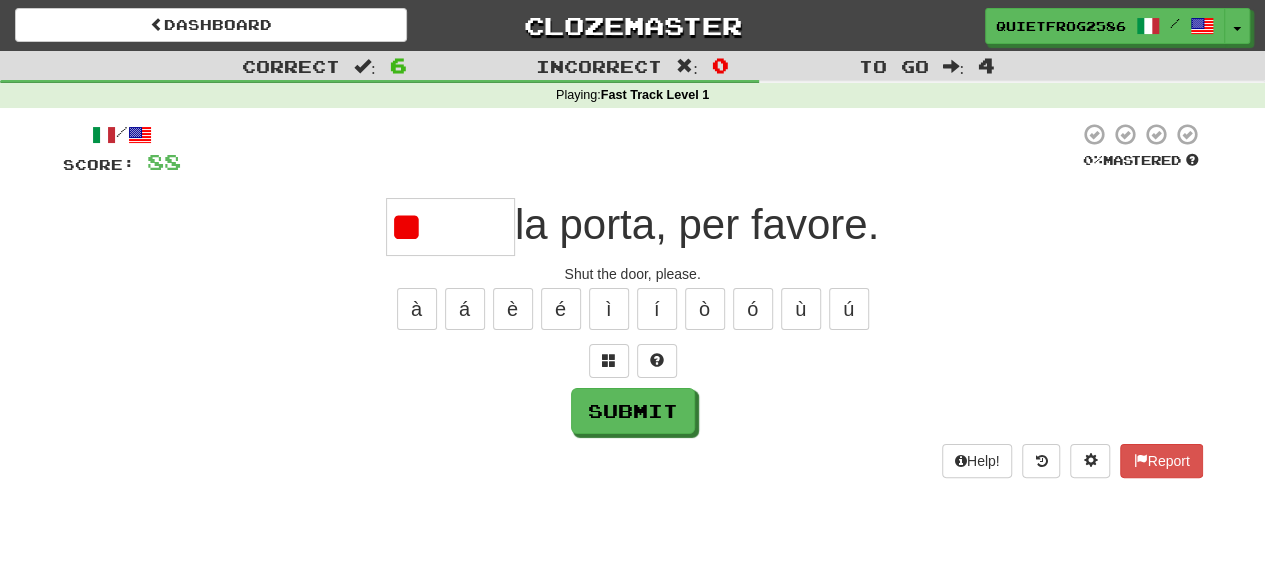 type on "*" 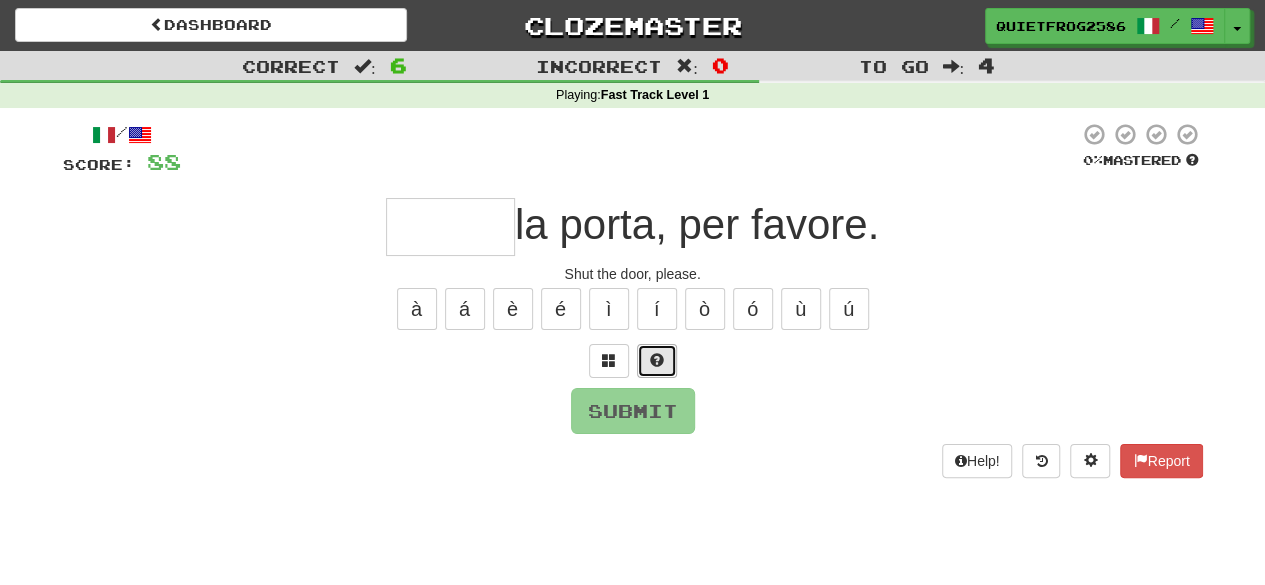 click at bounding box center (657, 360) 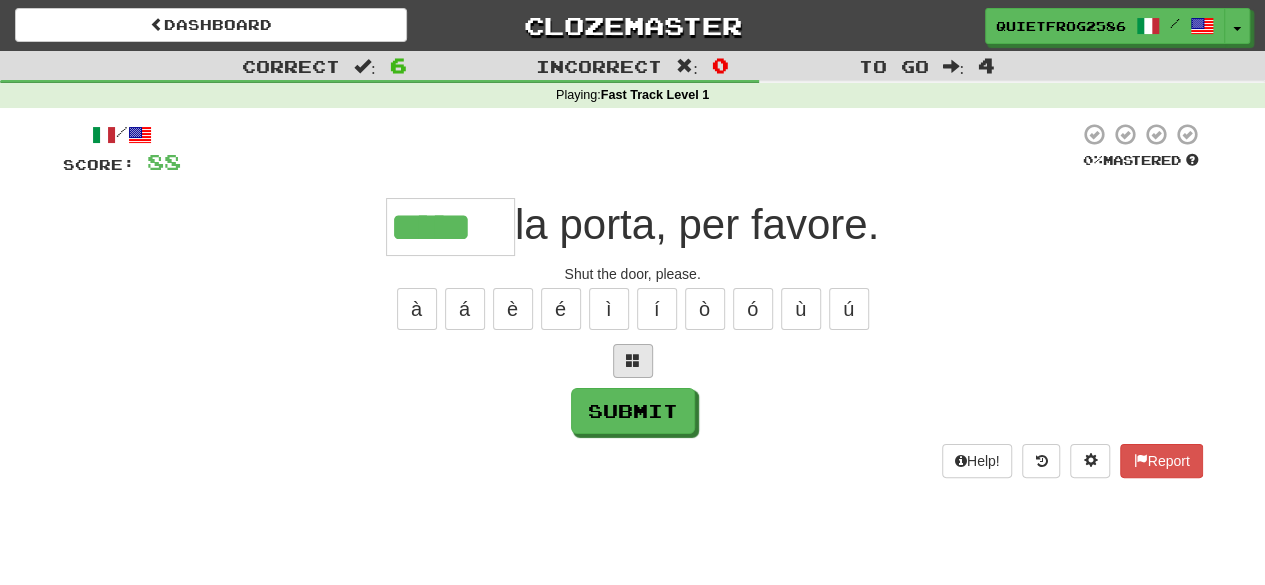 scroll, scrollTop: 0, scrollLeft: 0, axis: both 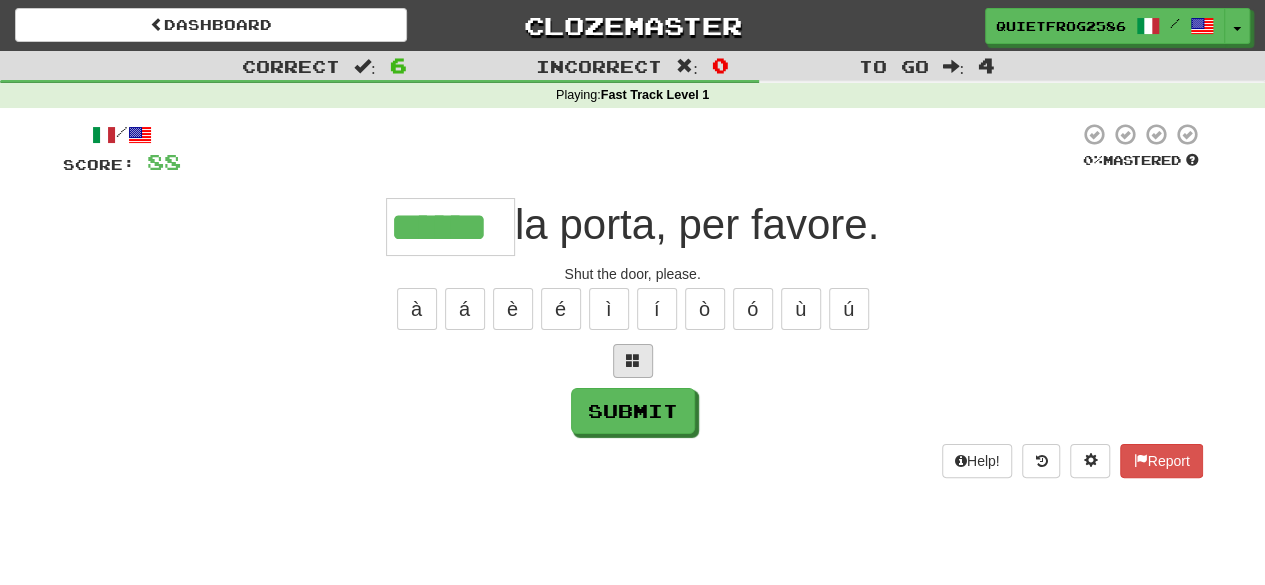 type on "******" 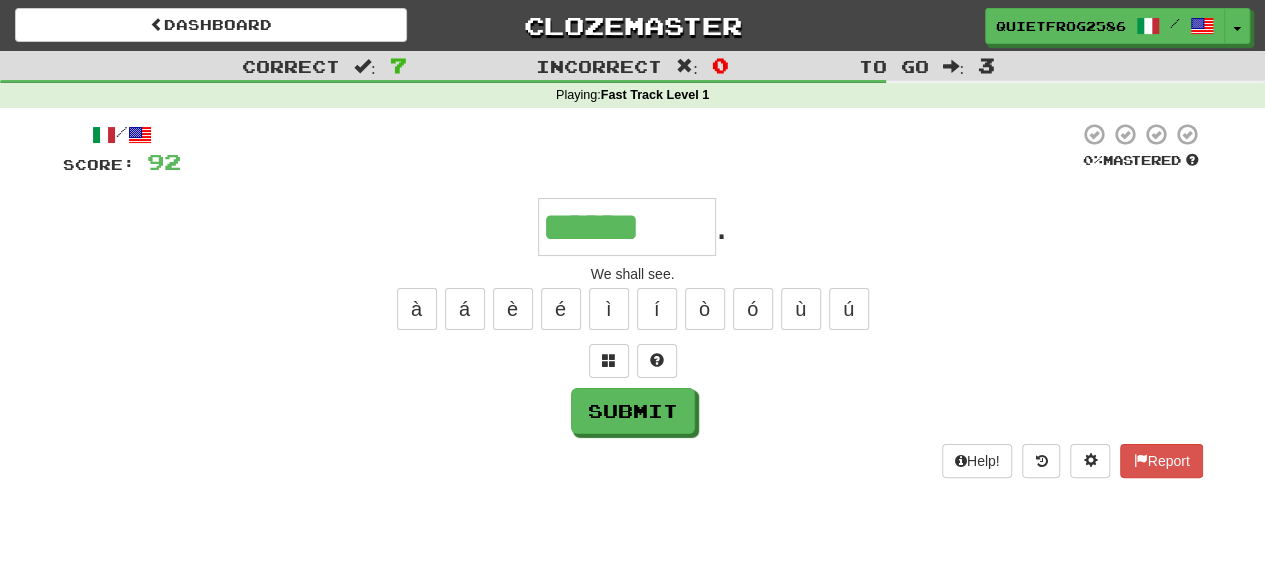 scroll, scrollTop: 0, scrollLeft: 0, axis: both 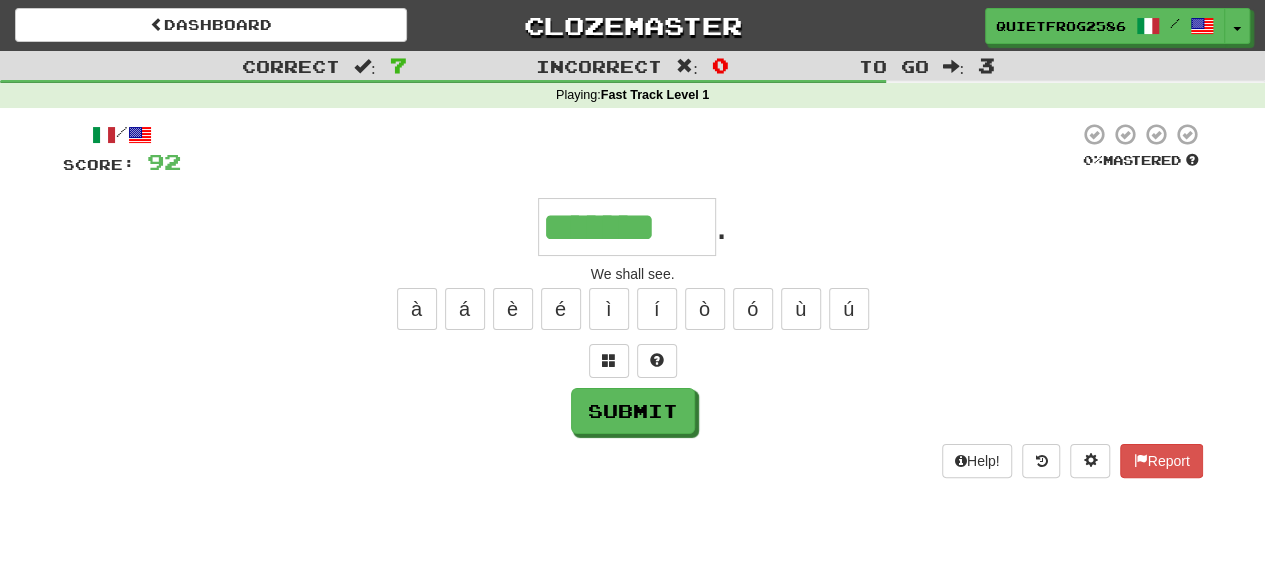 type on "*******" 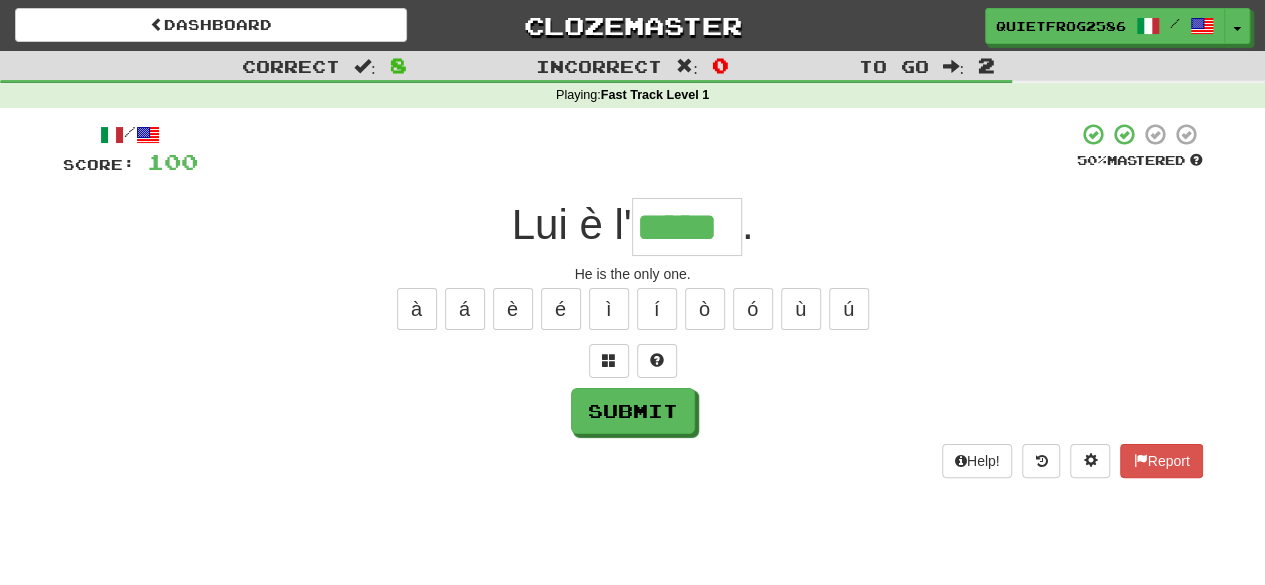 type on "*****" 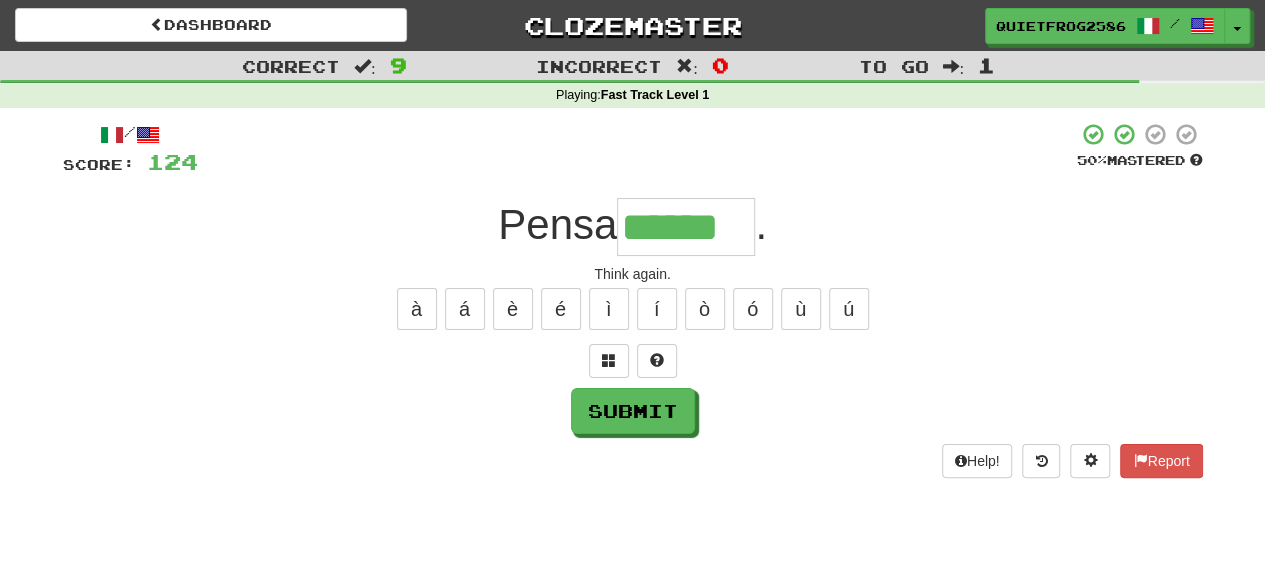 type on "******" 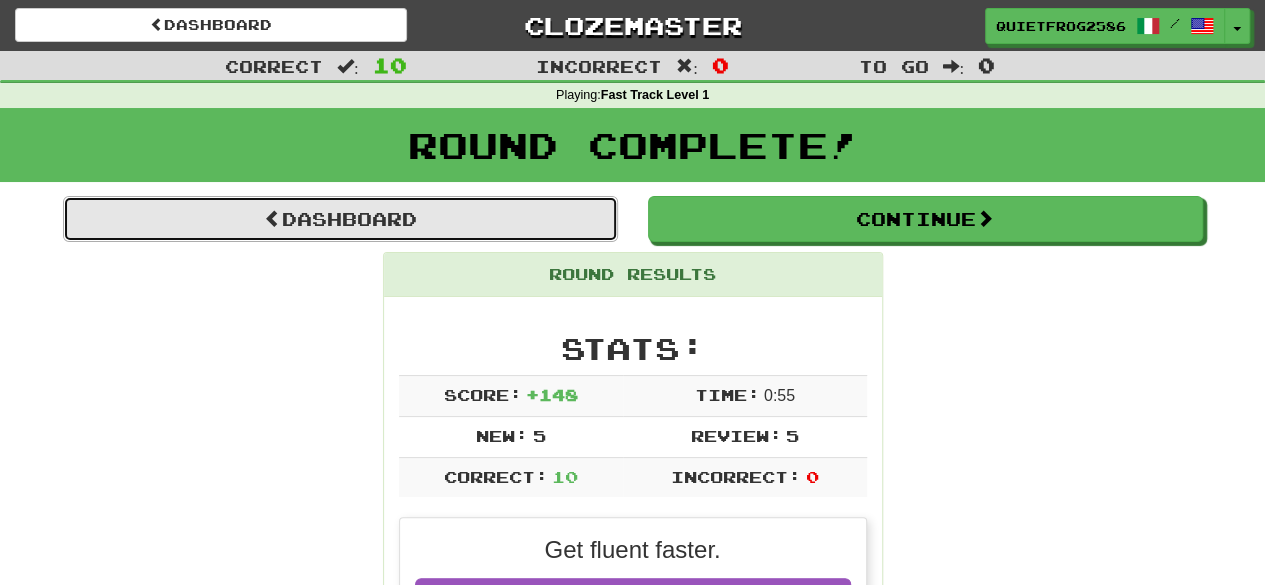 click on "Dashboard" at bounding box center [340, 219] 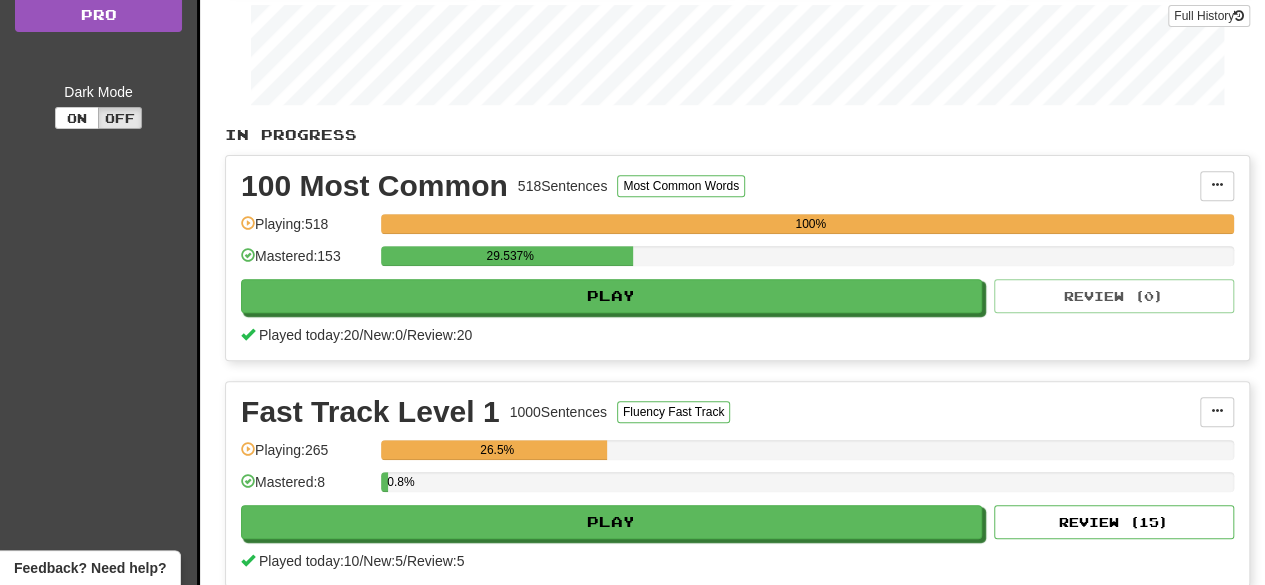 scroll, scrollTop: 0, scrollLeft: 0, axis: both 